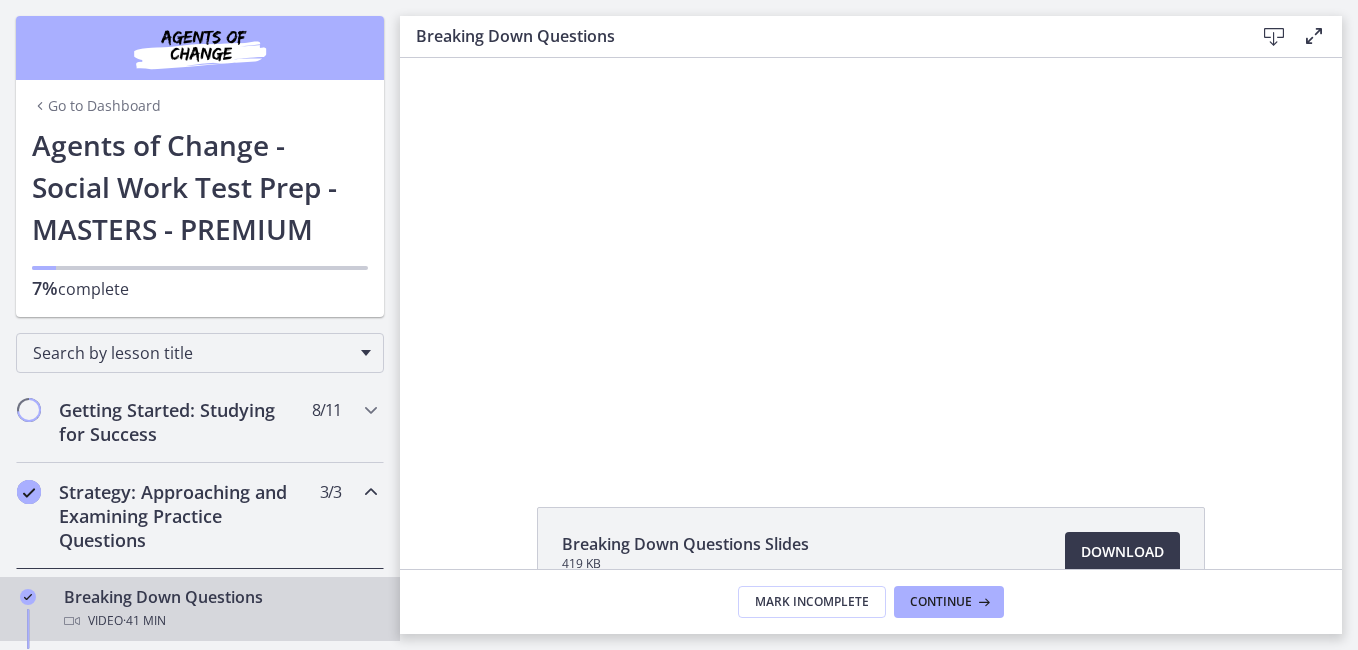 scroll, scrollTop: 0, scrollLeft: 0, axis: both 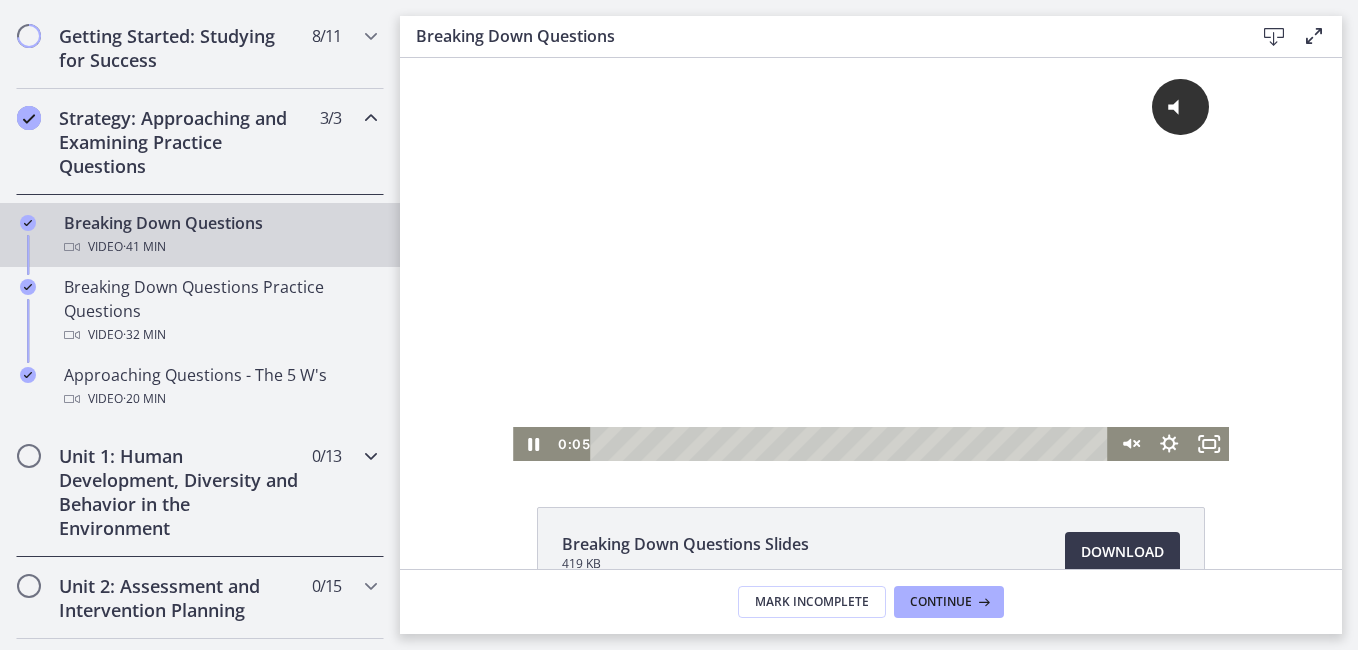 click on "Unit 1: Human Development, Diversity and Behavior in the Environment" at bounding box center [181, 492] 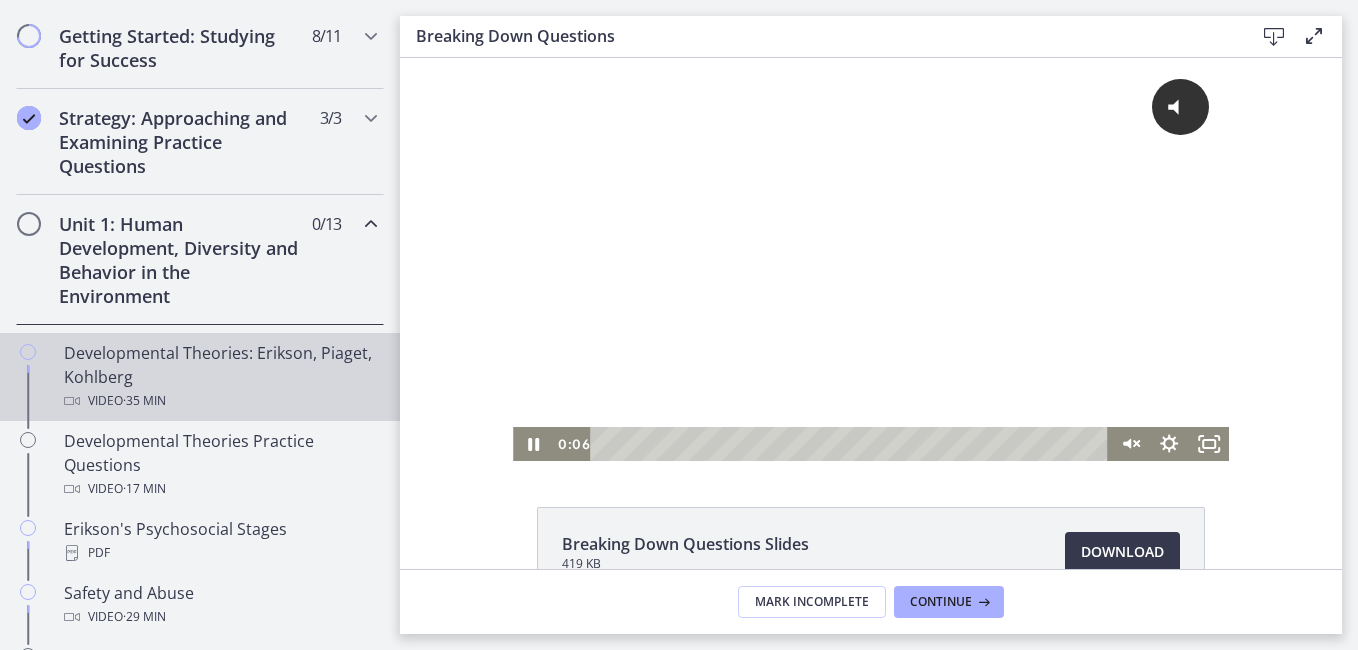 click on "Video
·  35 min" at bounding box center (220, 401) 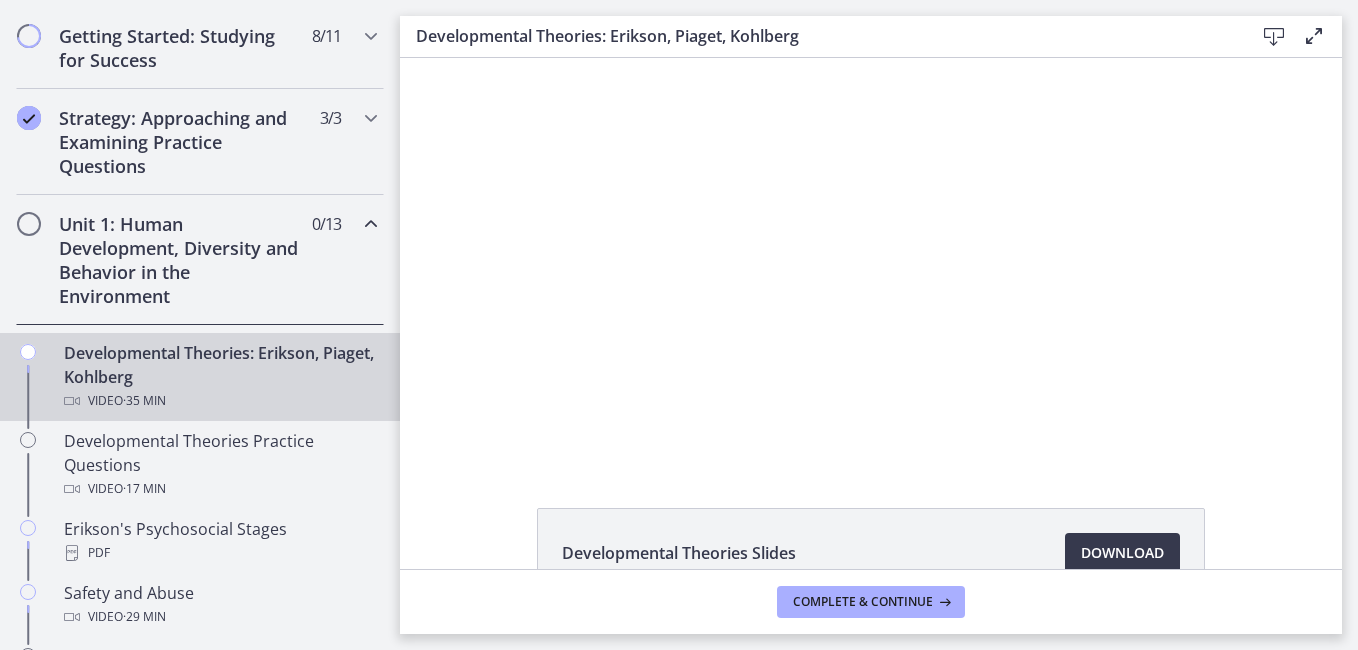 scroll, scrollTop: 0, scrollLeft: 0, axis: both 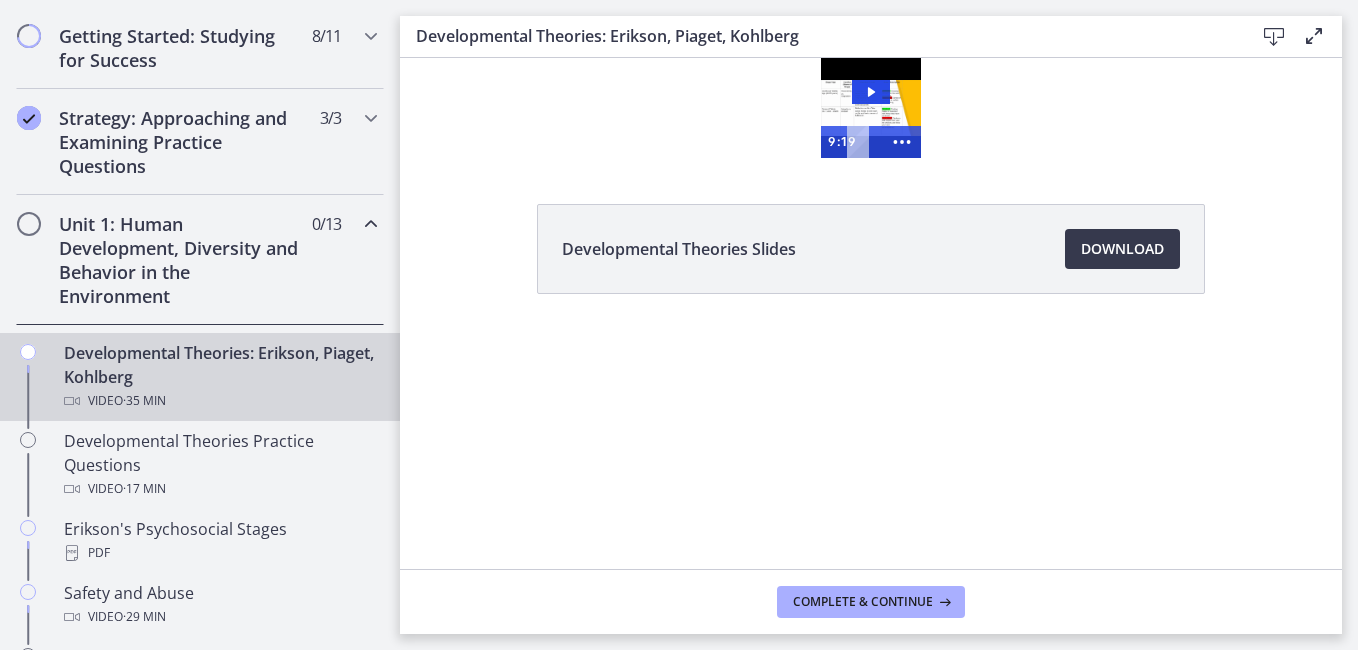 click at bounding box center (871, 108) 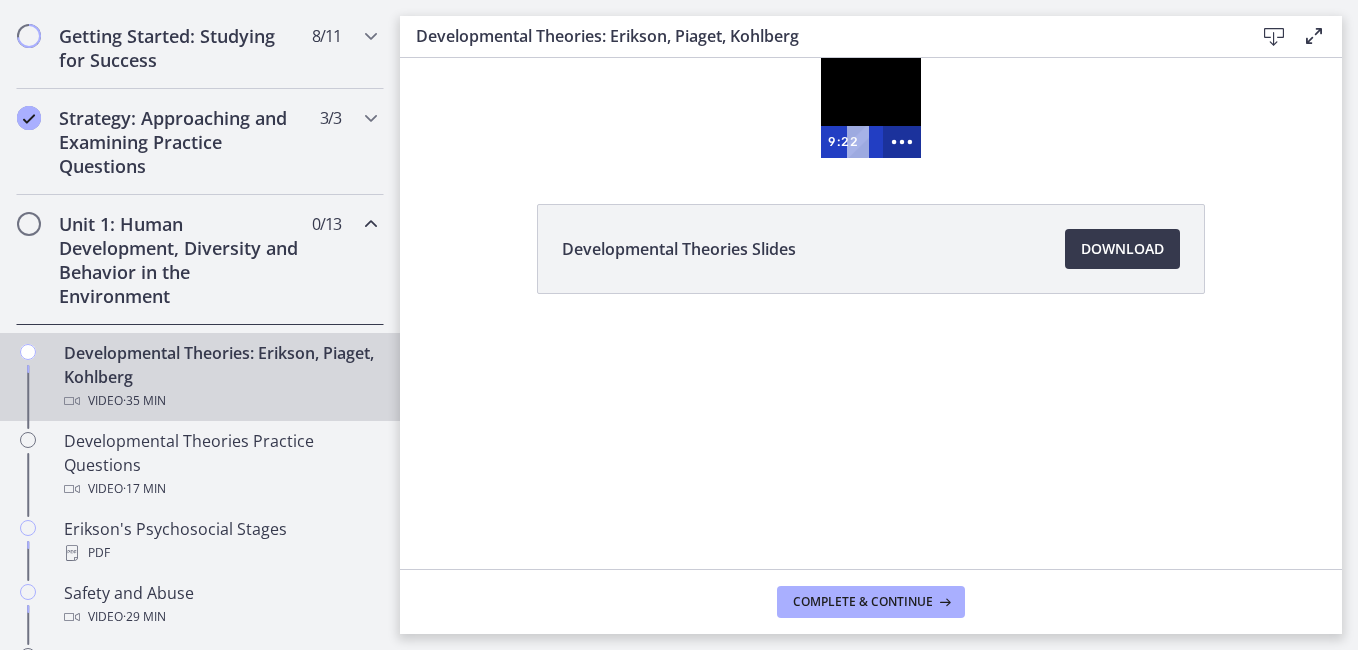 click 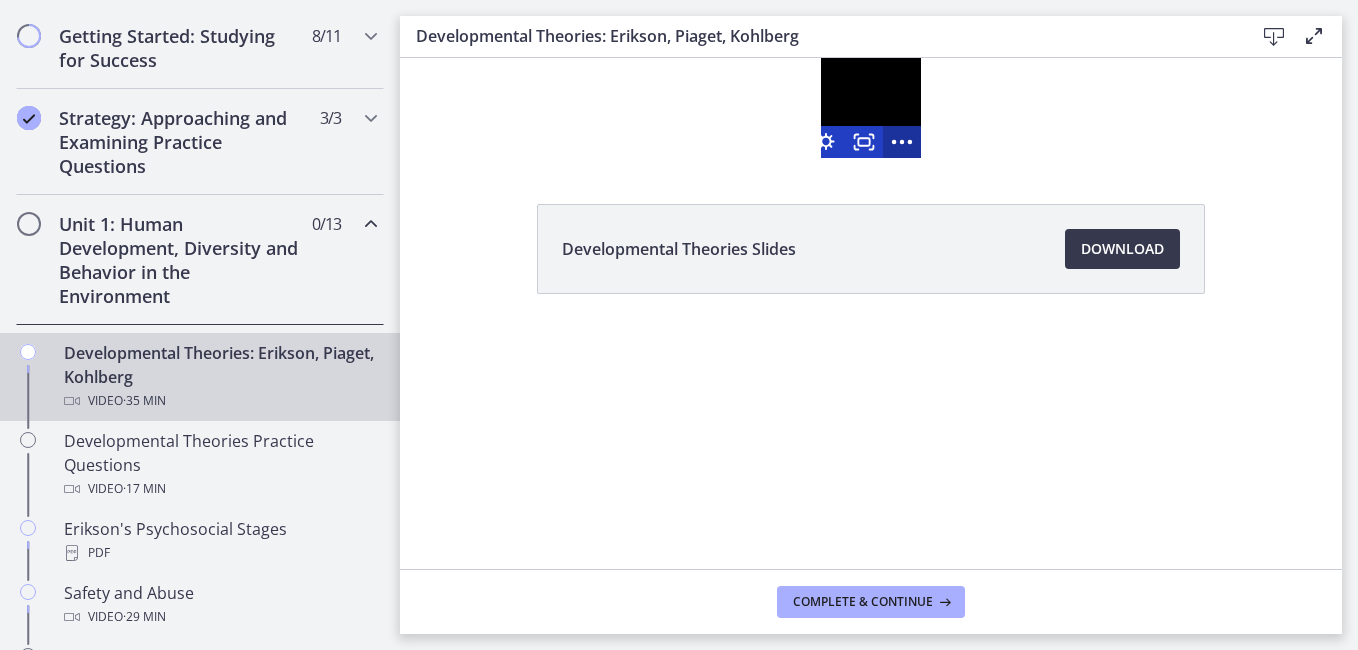 click 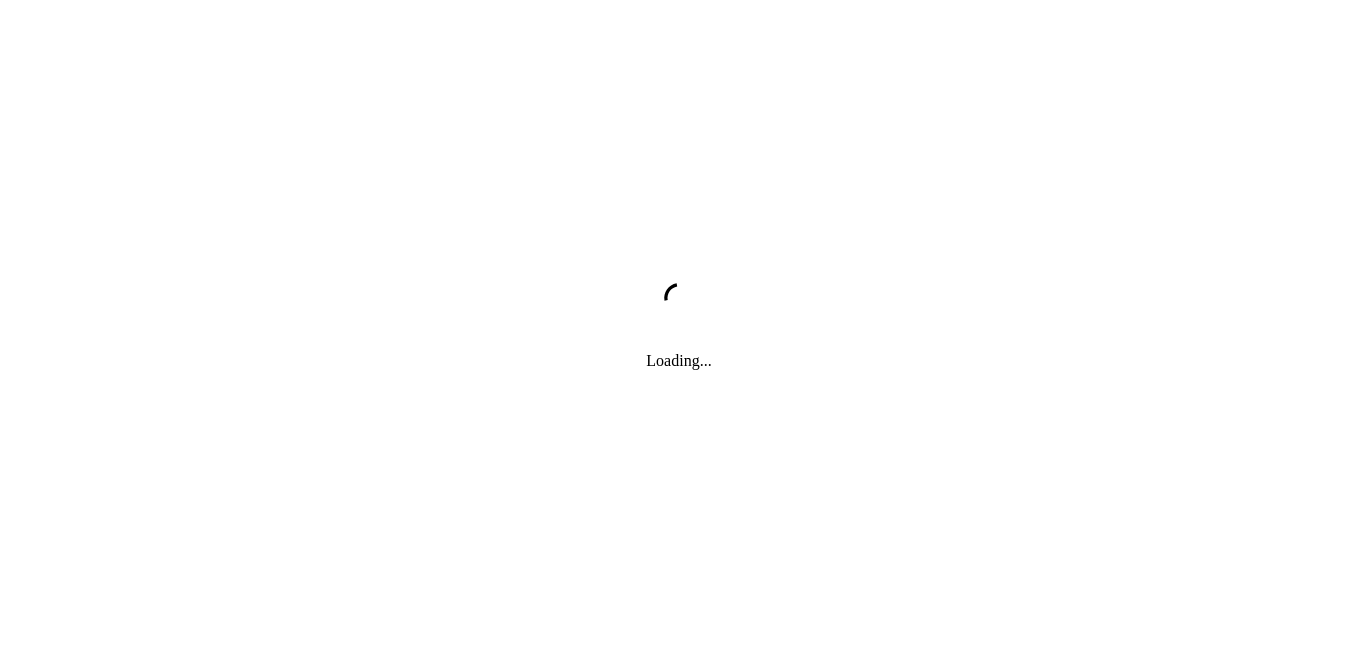 scroll, scrollTop: 0, scrollLeft: 0, axis: both 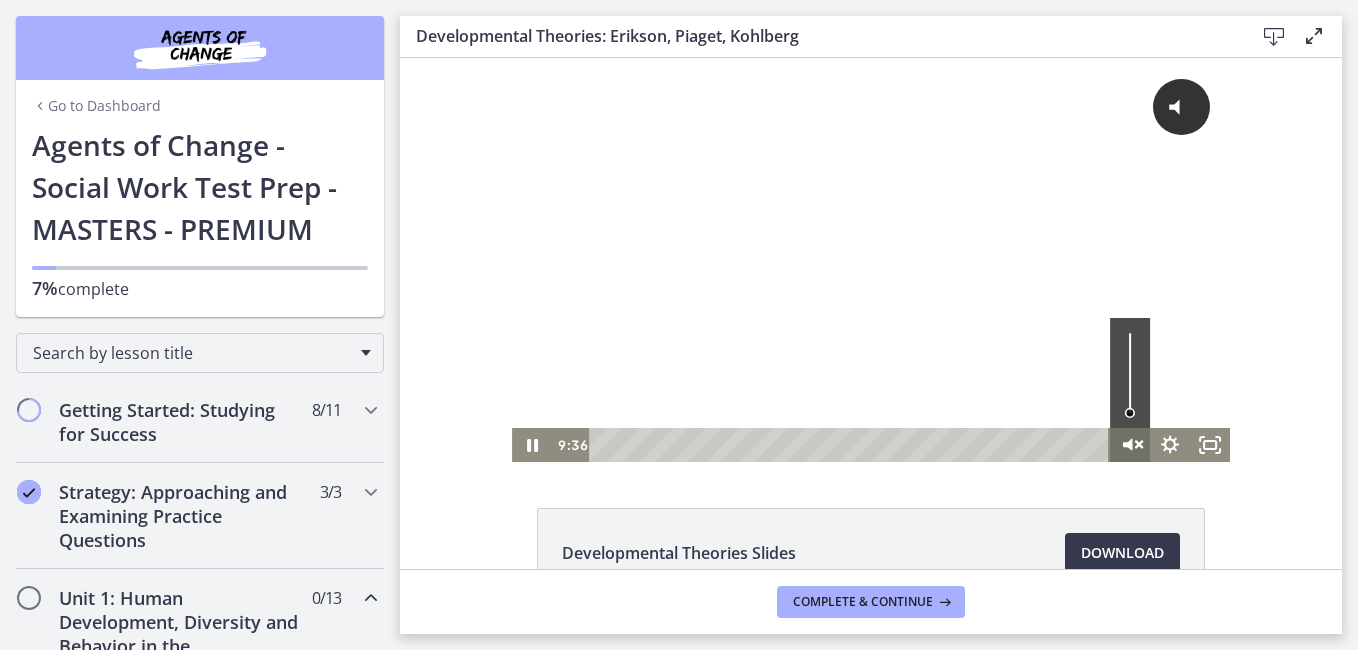 click 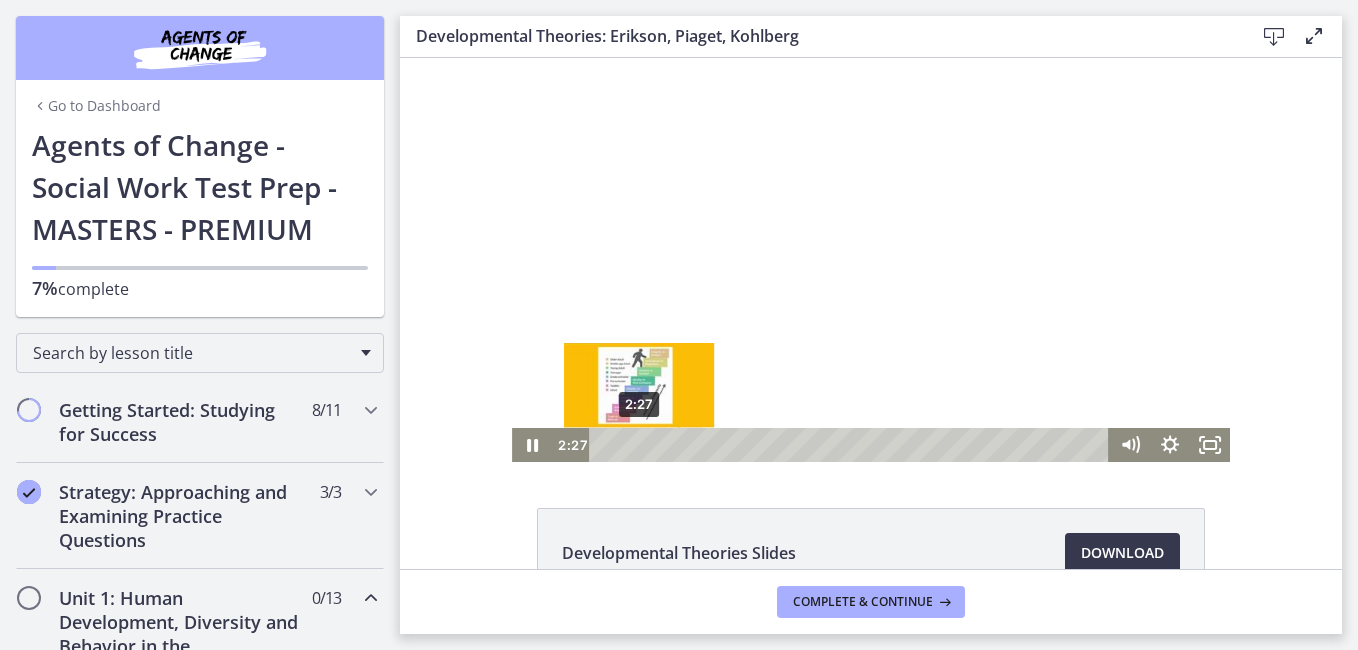 click on "2:27" at bounding box center (853, 445) 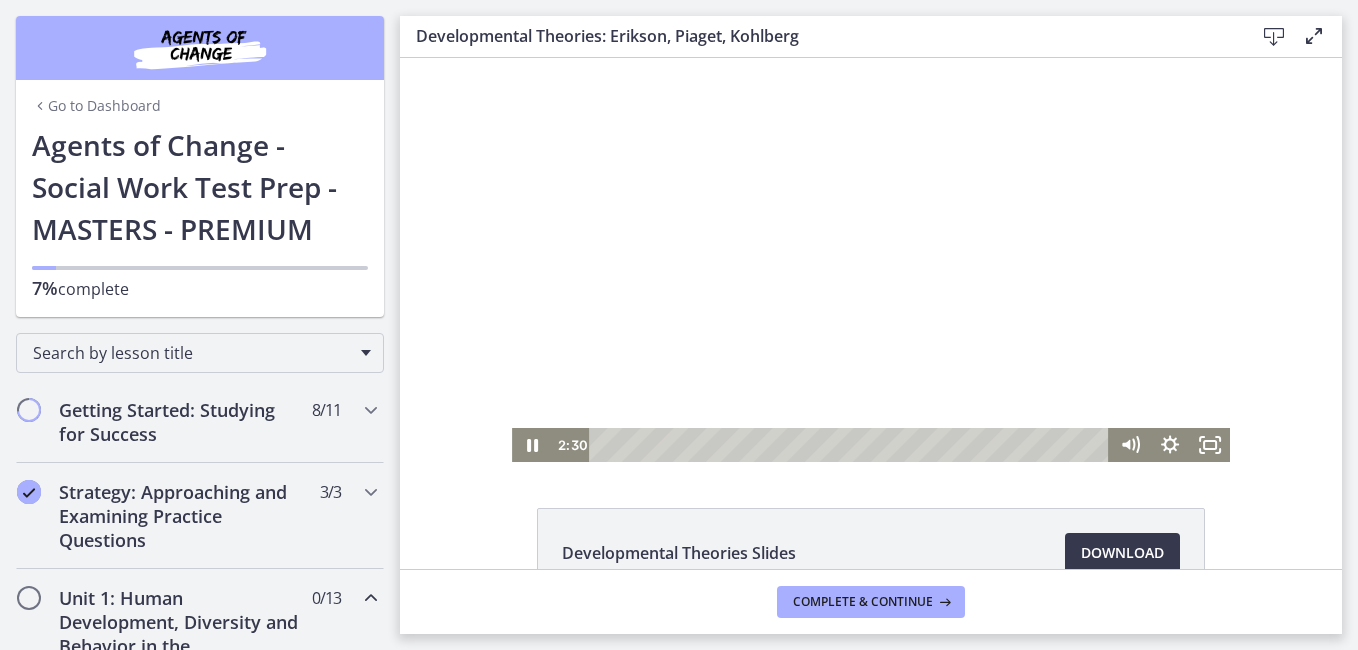 click at bounding box center [871, 260] 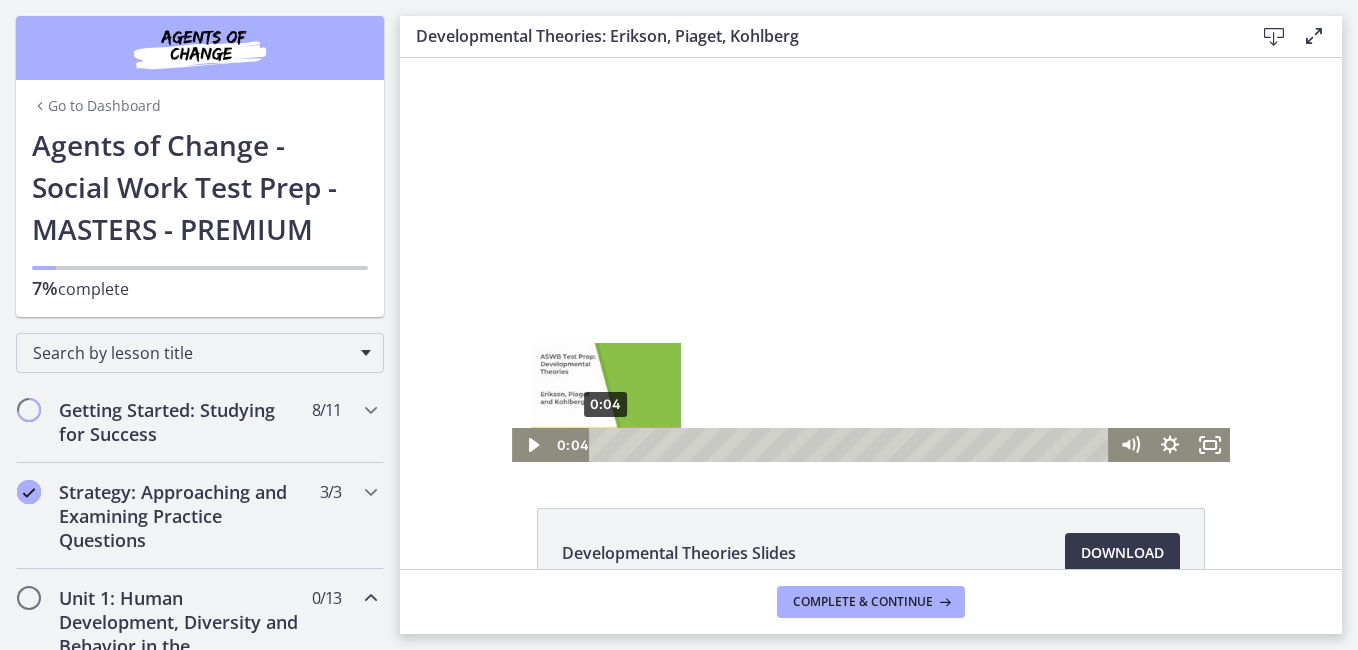 click on "0:04" at bounding box center (853, 445) 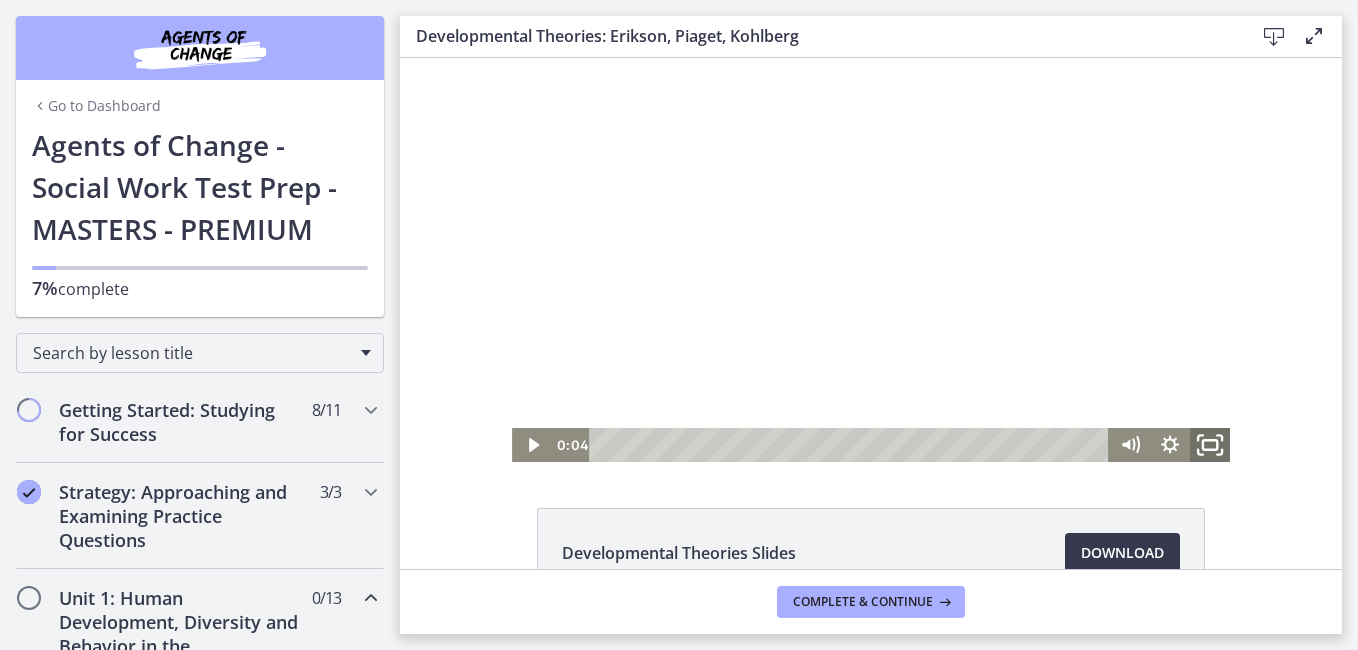click 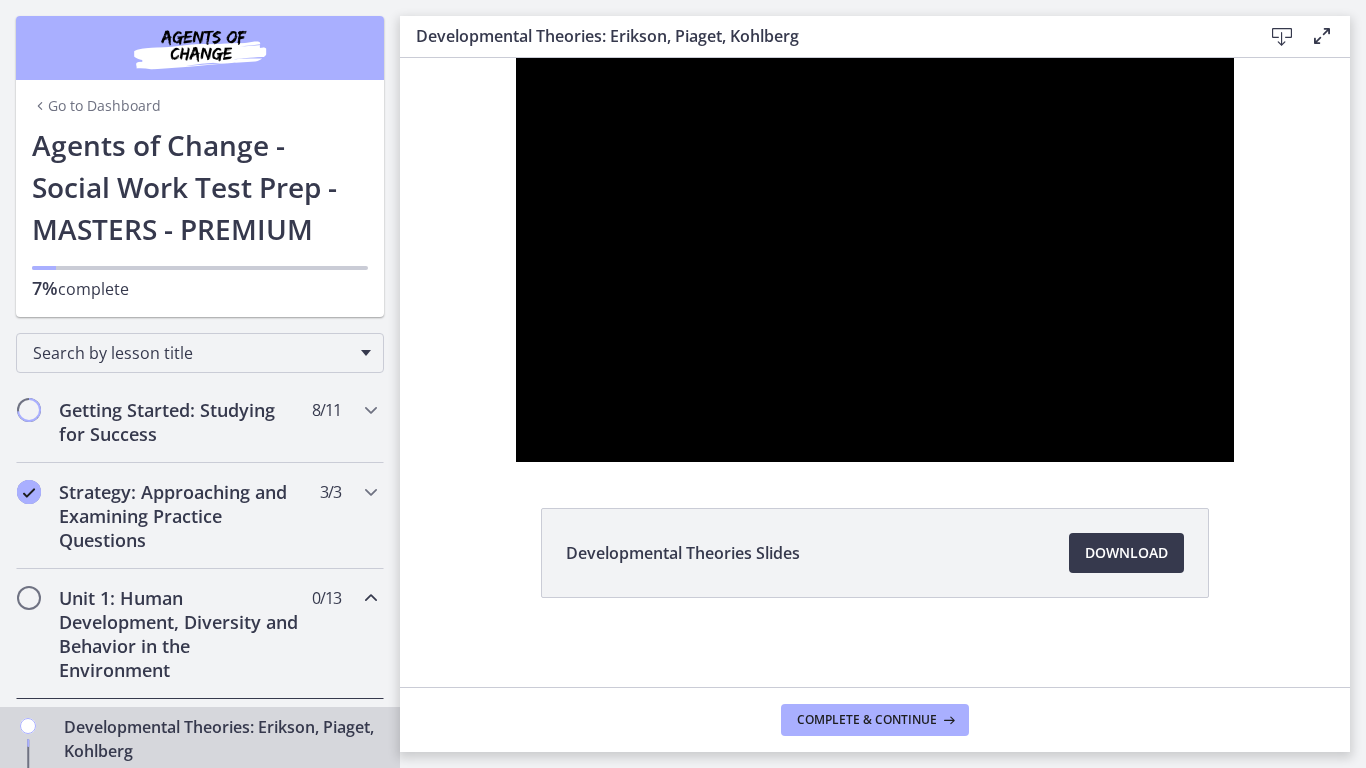 type 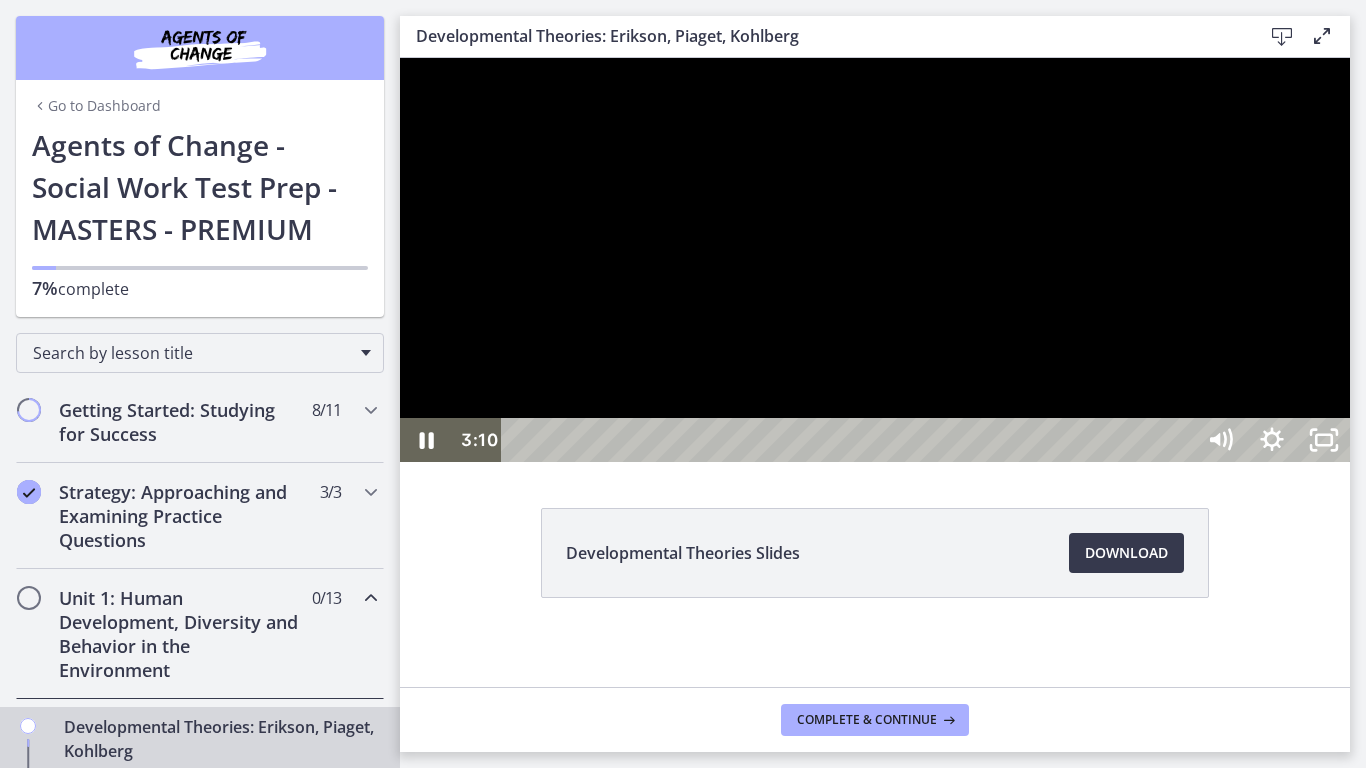 click at bounding box center [875, 260] 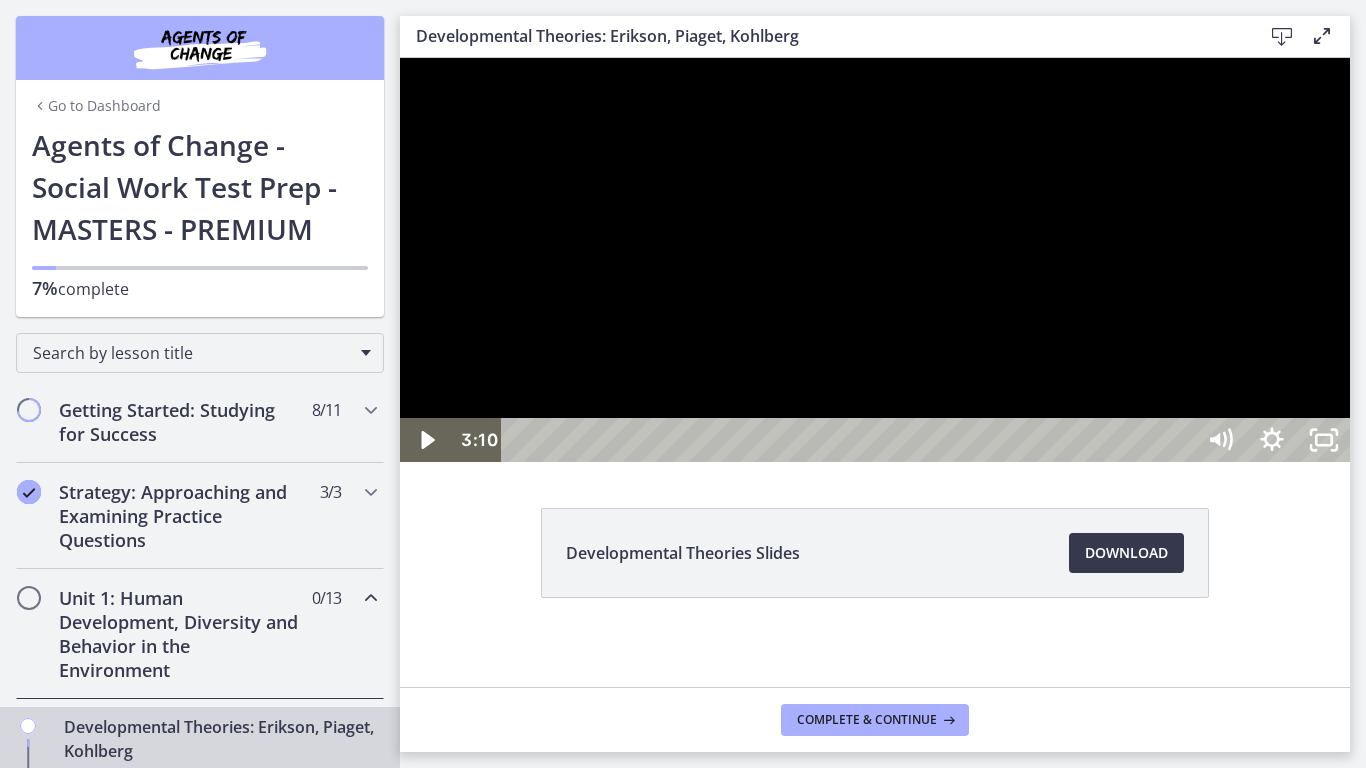 click at bounding box center [875, 260] 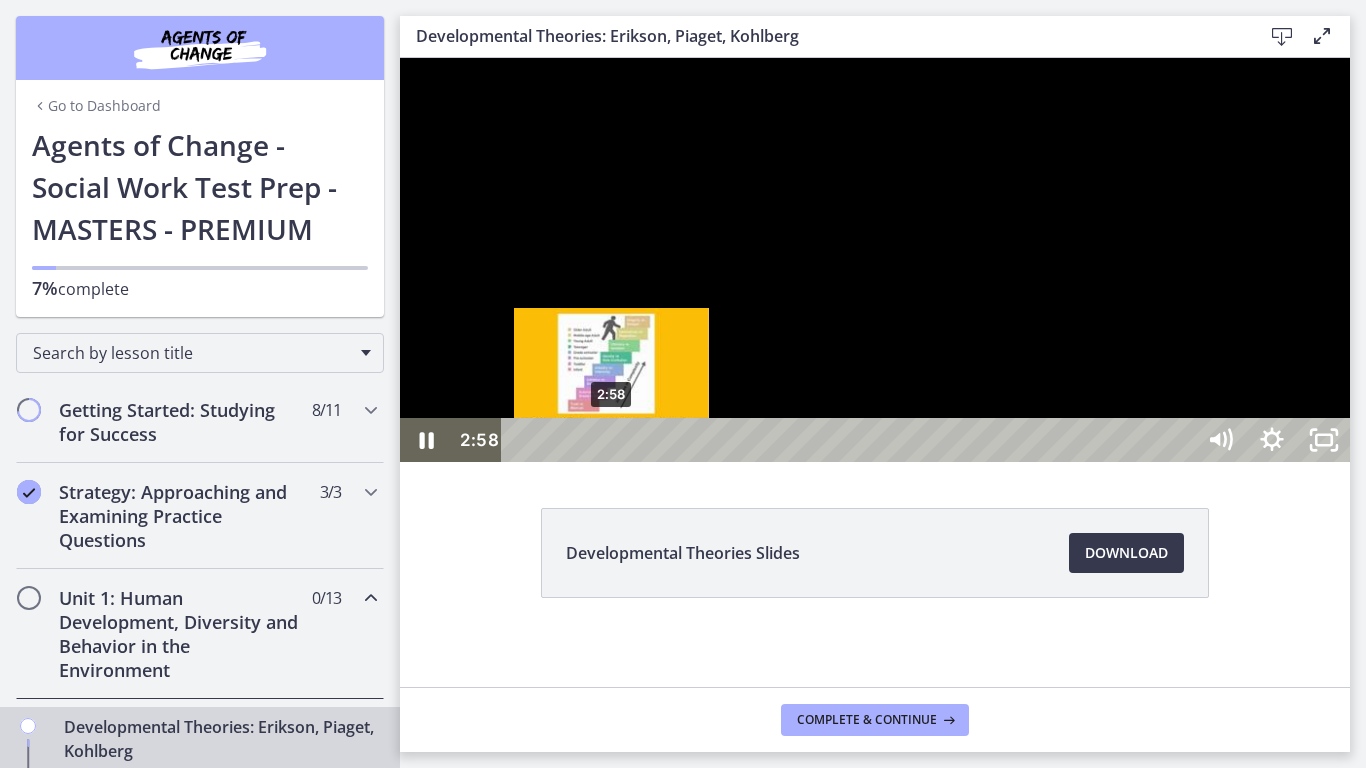 click at bounding box center (612, 440) 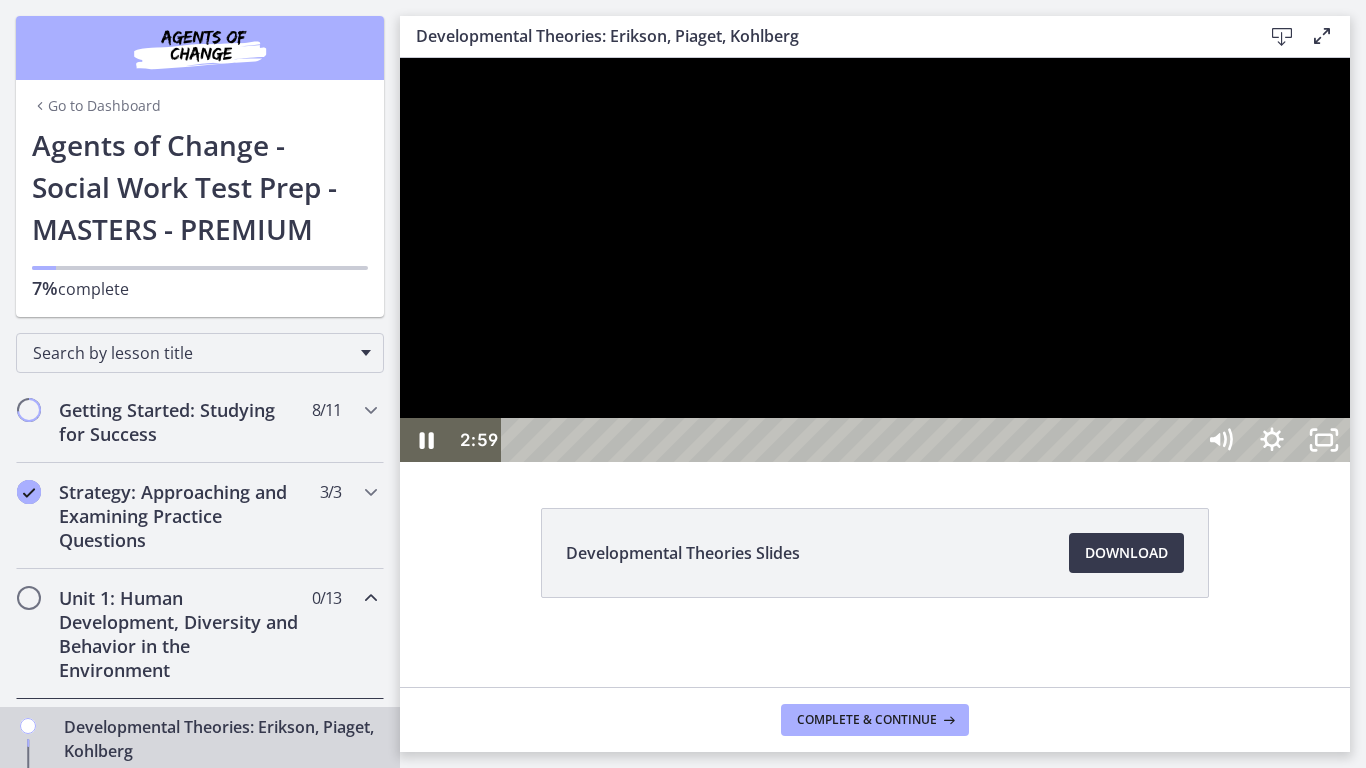 click at bounding box center (875, 260) 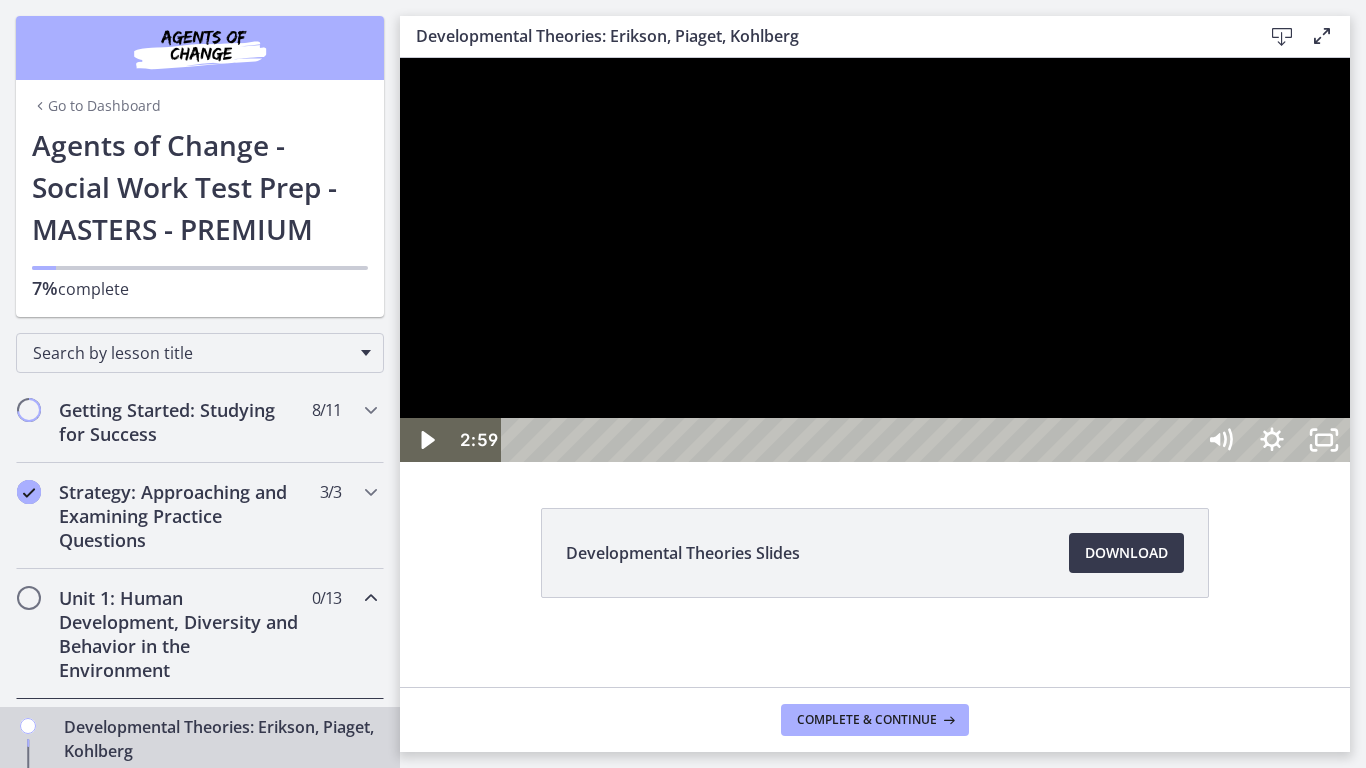 type 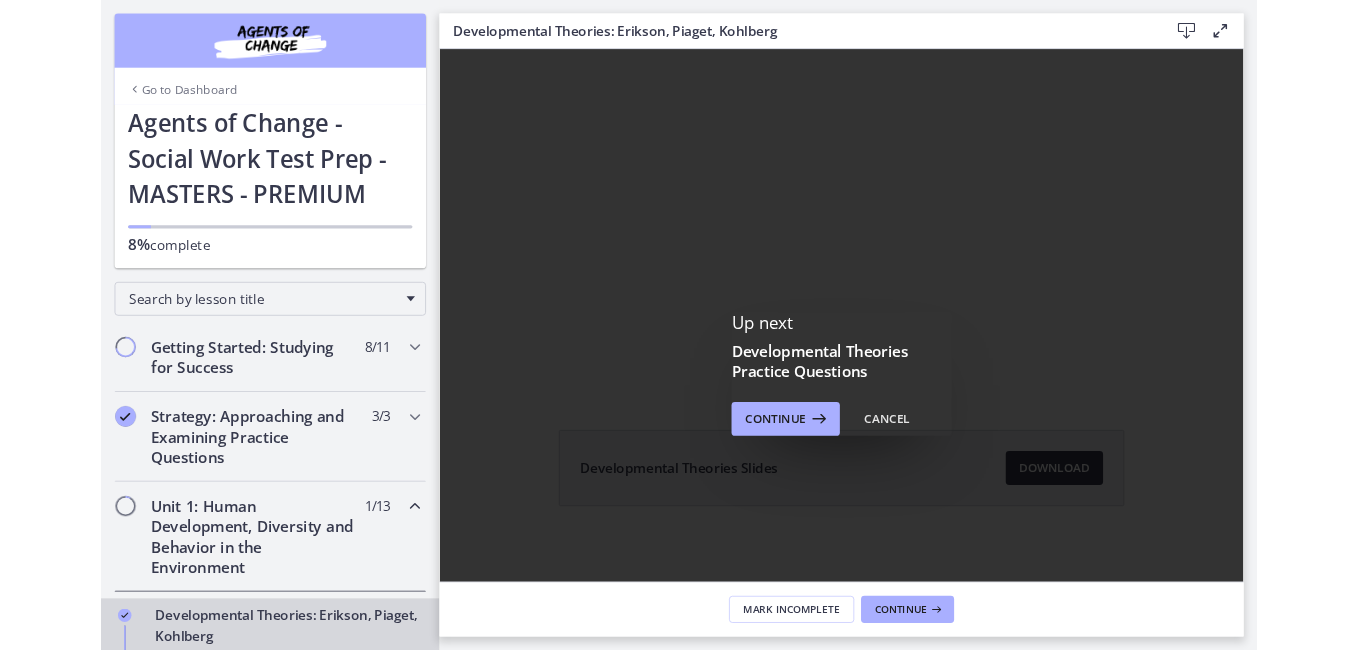scroll, scrollTop: 0, scrollLeft: 0, axis: both 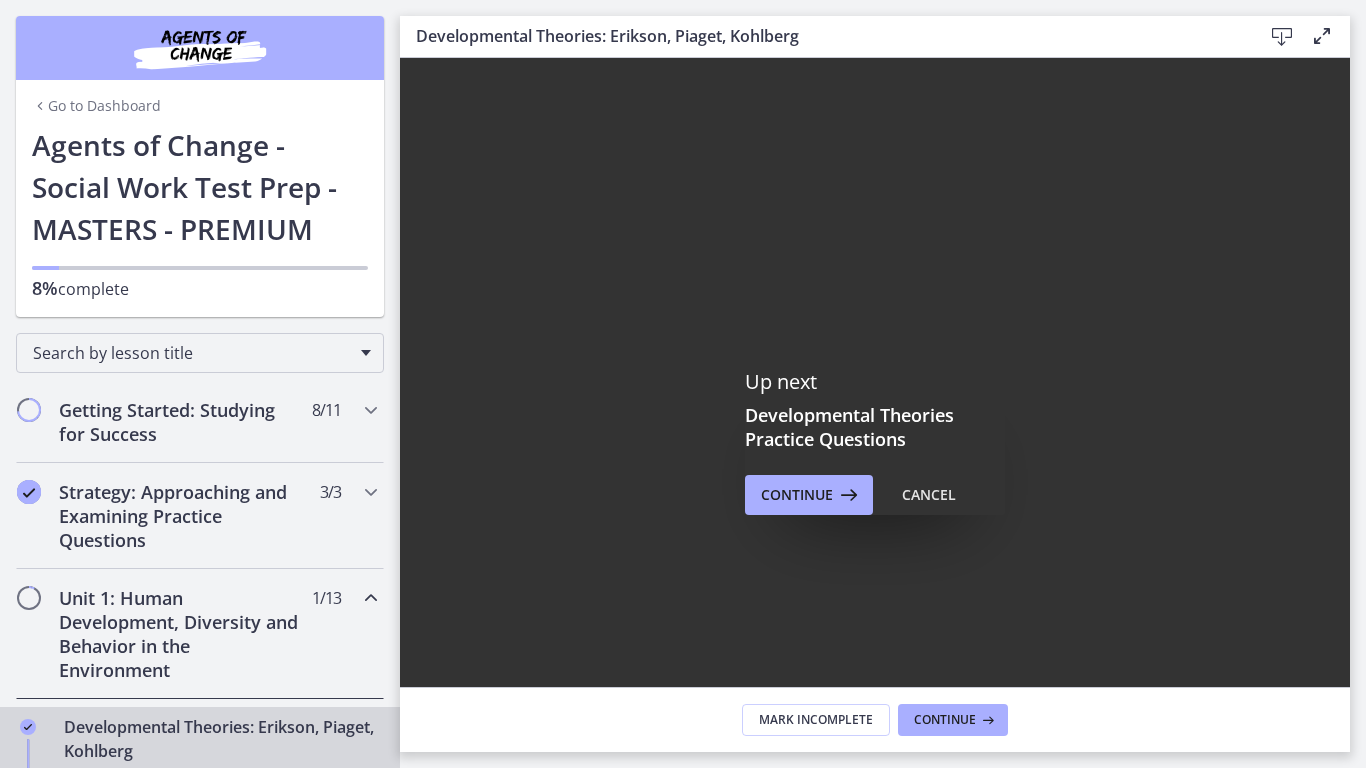 click 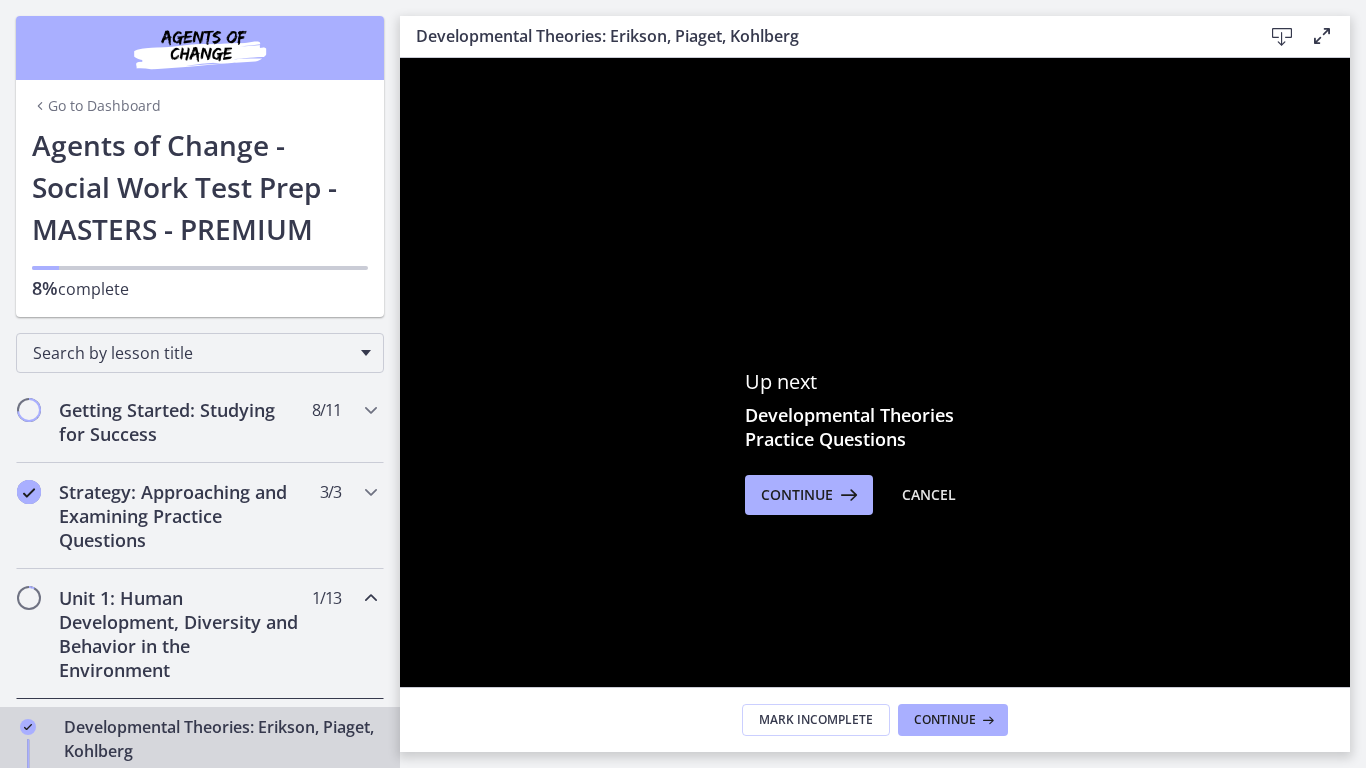 click 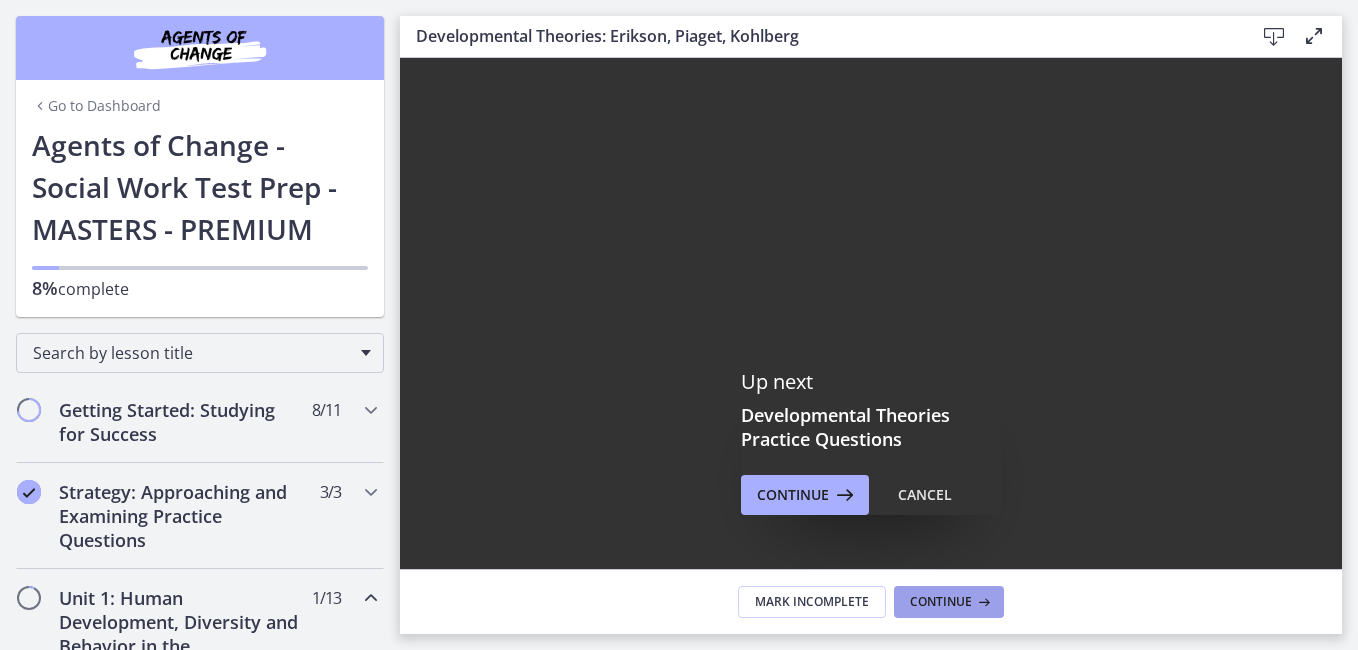 click on "Continue" at bounding box center [941, 602] 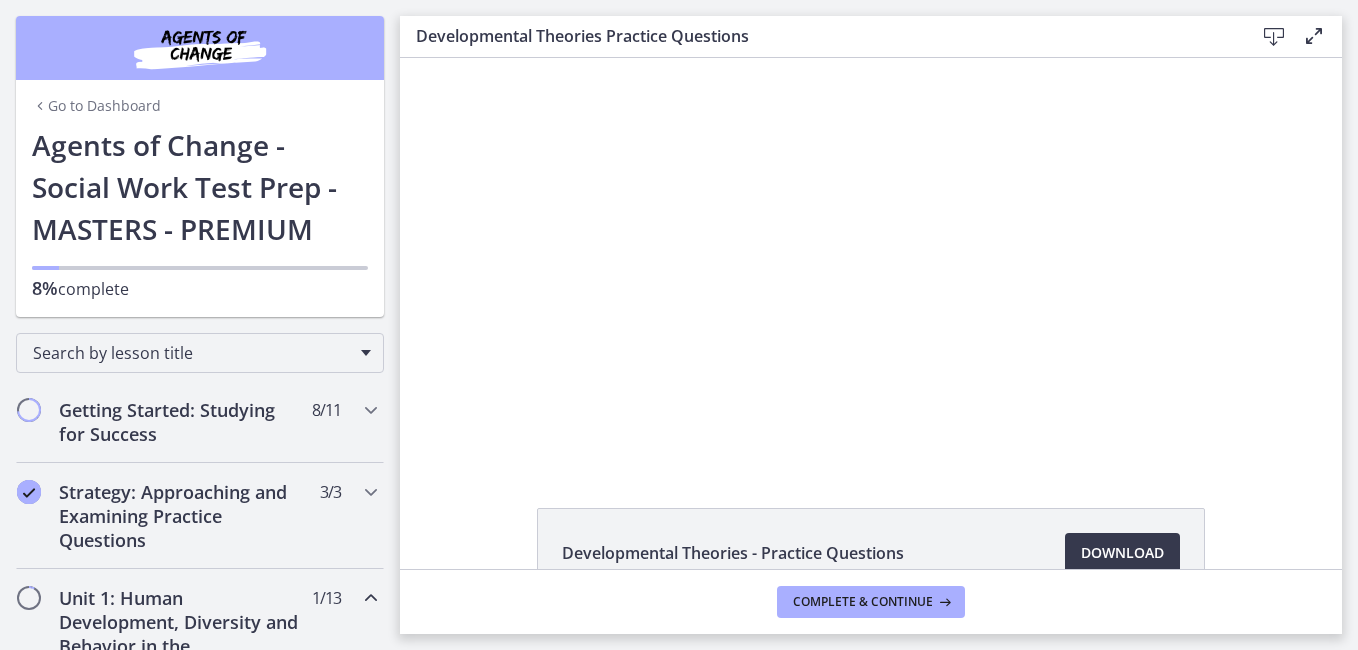scroll, scrollTop: 0, scrollLeft: 0, axis: both 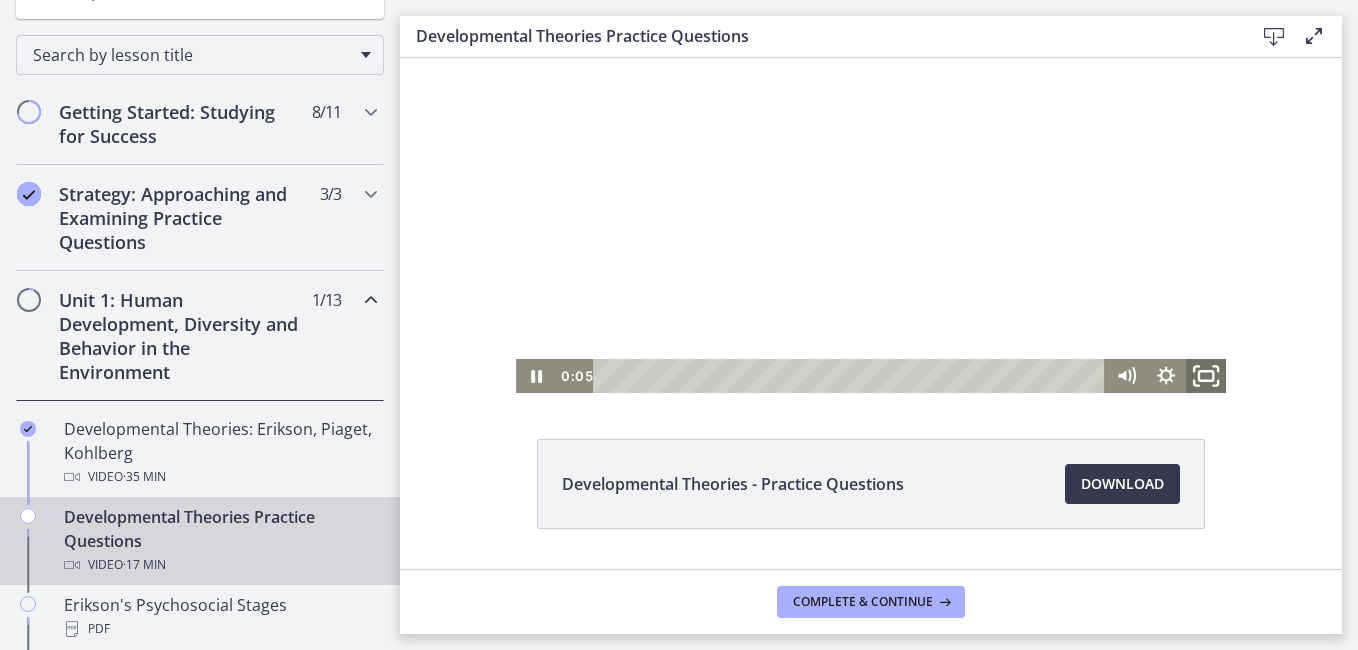 click 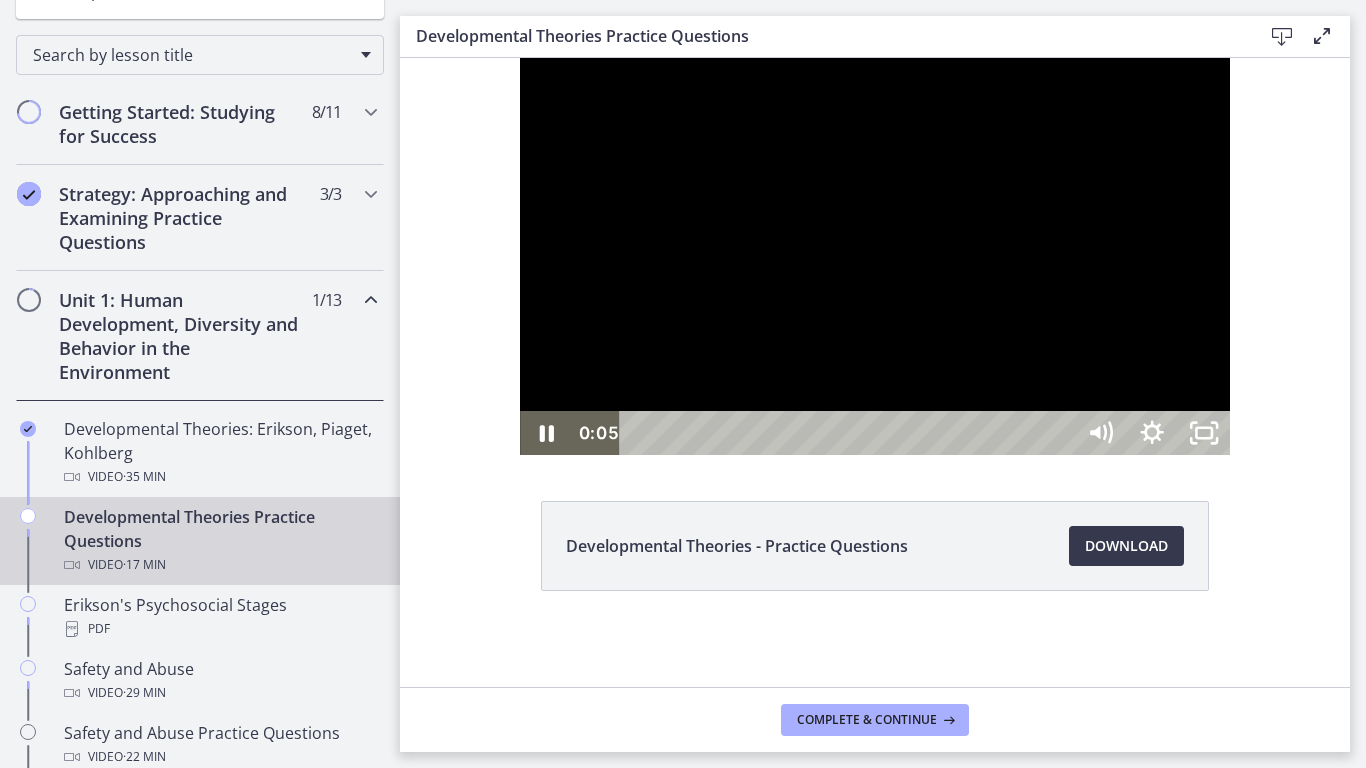 scroll, scrollTop: 0, scrollLeft: 0, axis: both 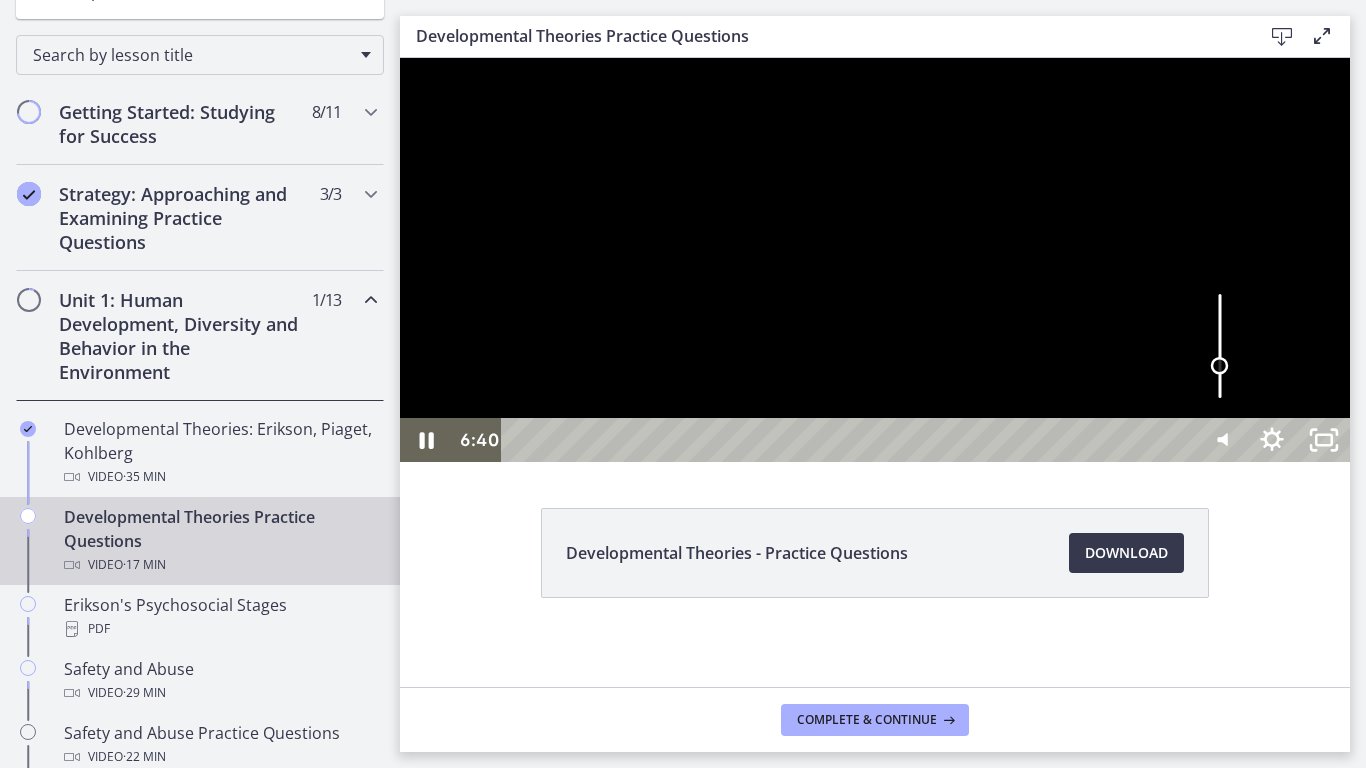 drag, startPoint x: 1646, startPoint y: 793, endPoint x: 1638, endPoint y: 730, distance: 63.505905 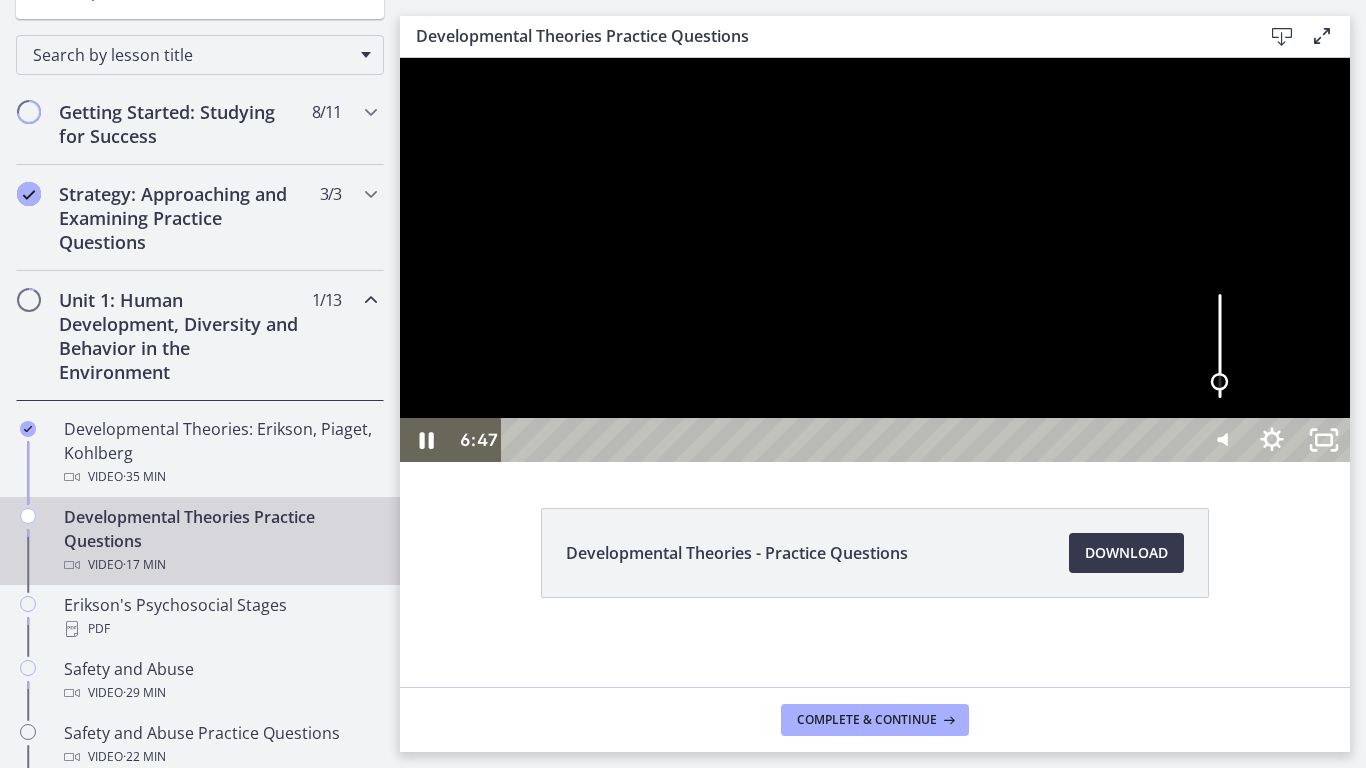 click at bounding box center [1220, 346] 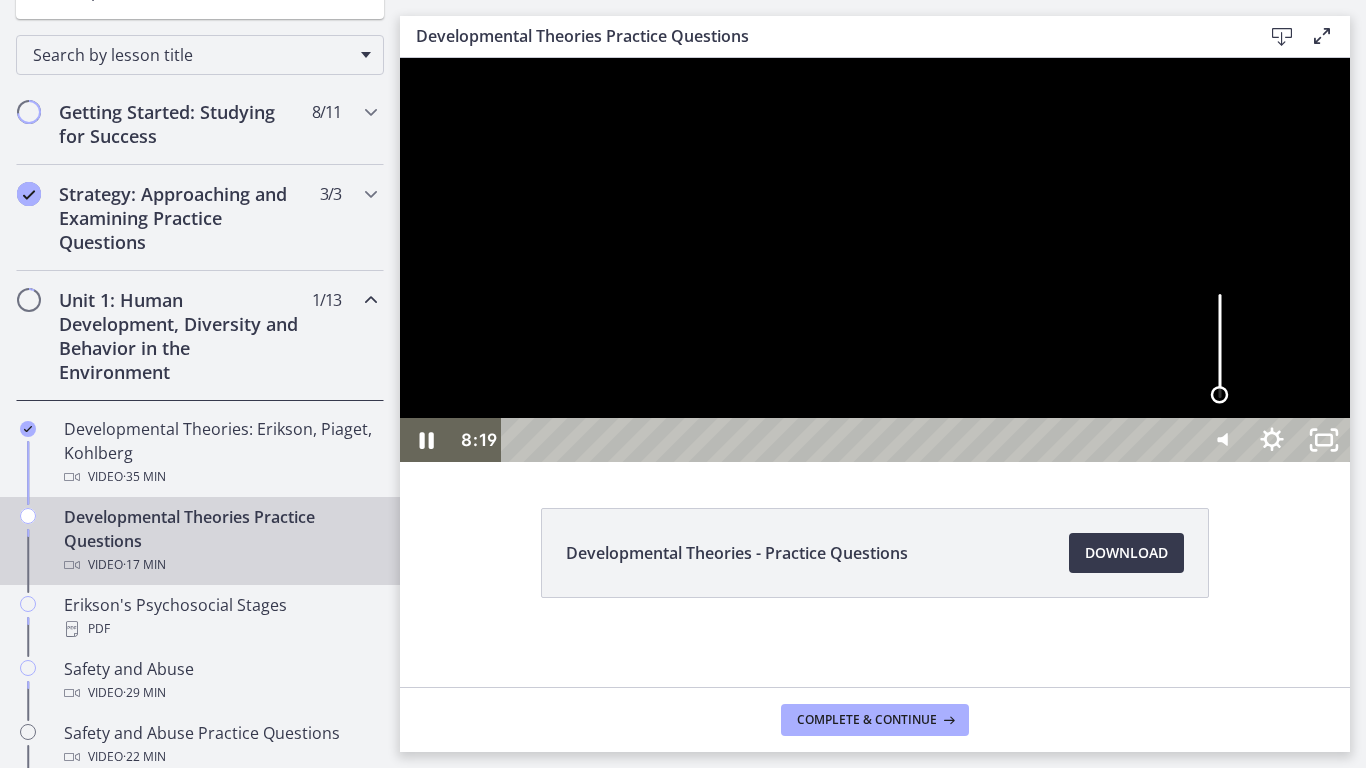 click at bounding box center (1220, 346) 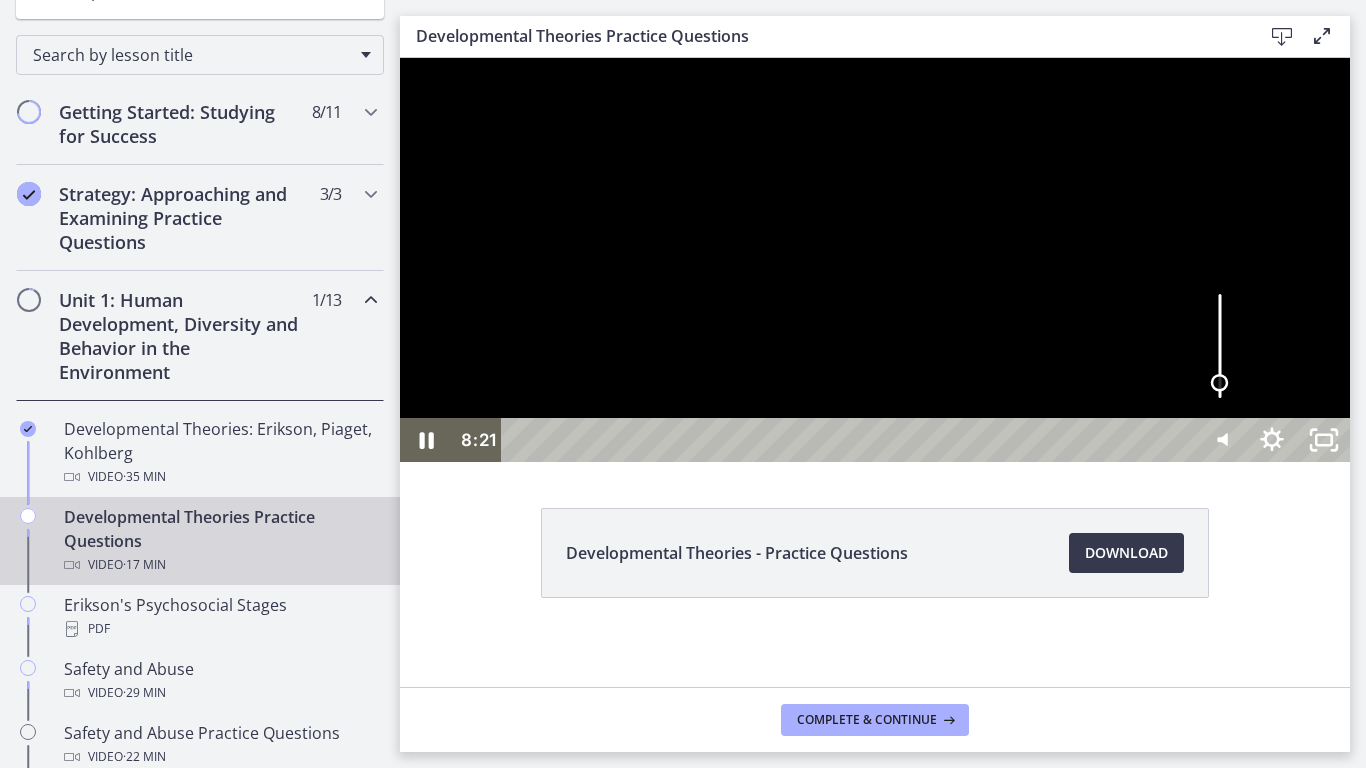 click at bounding box center (1220, 346) 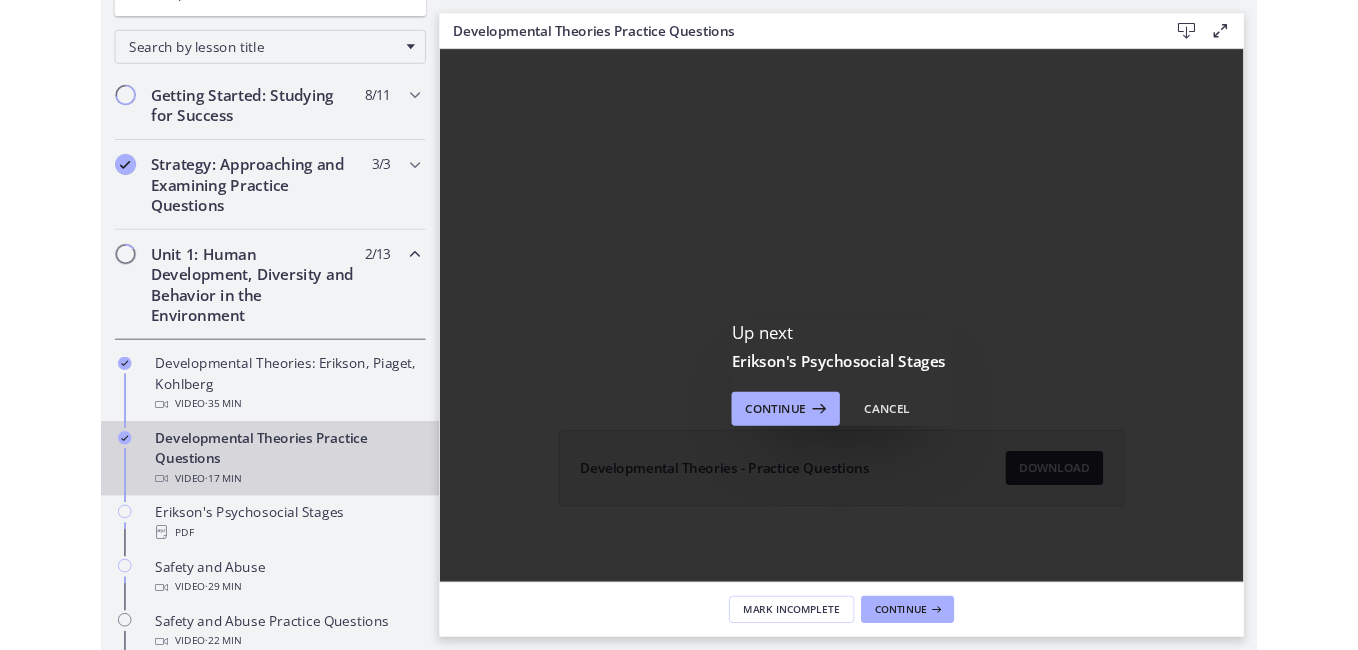 scroll, scrollTop: 0, scrollLeft: 0, axis: both 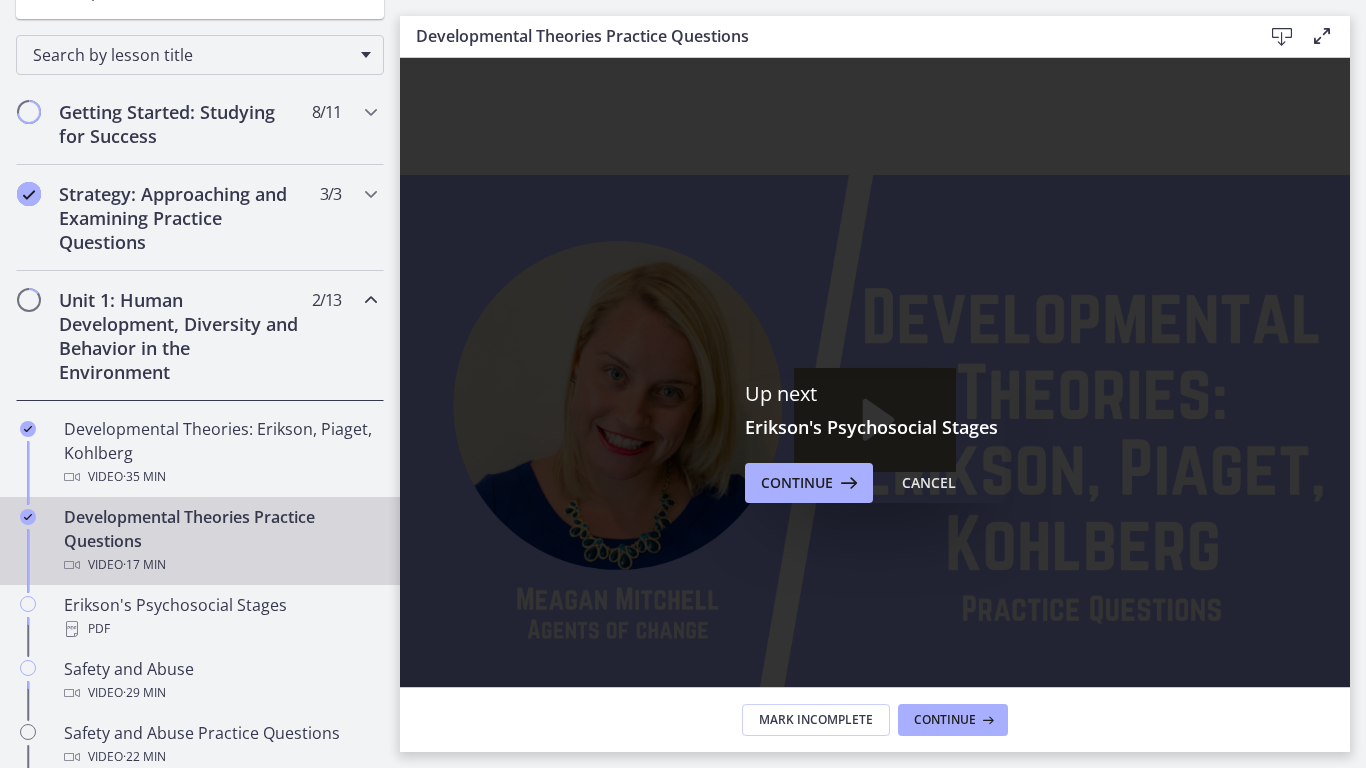 click 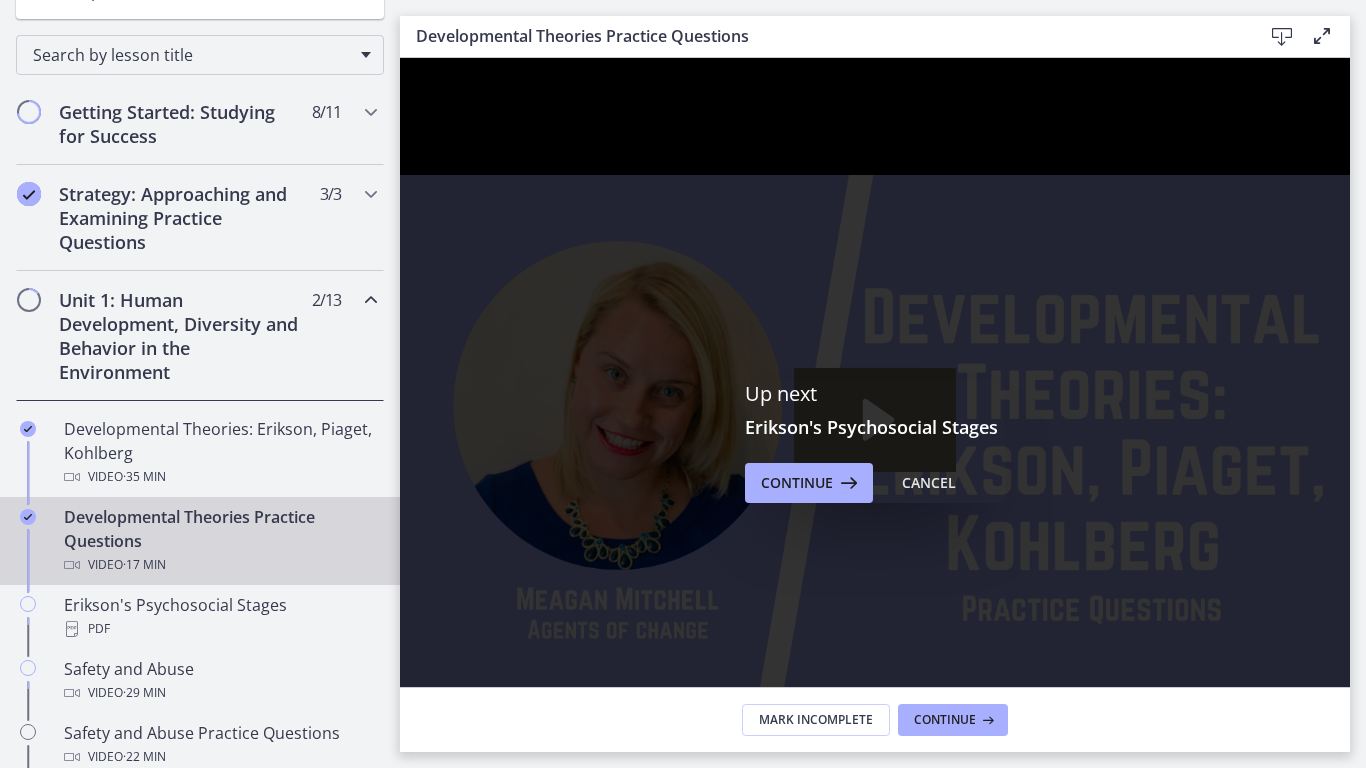click 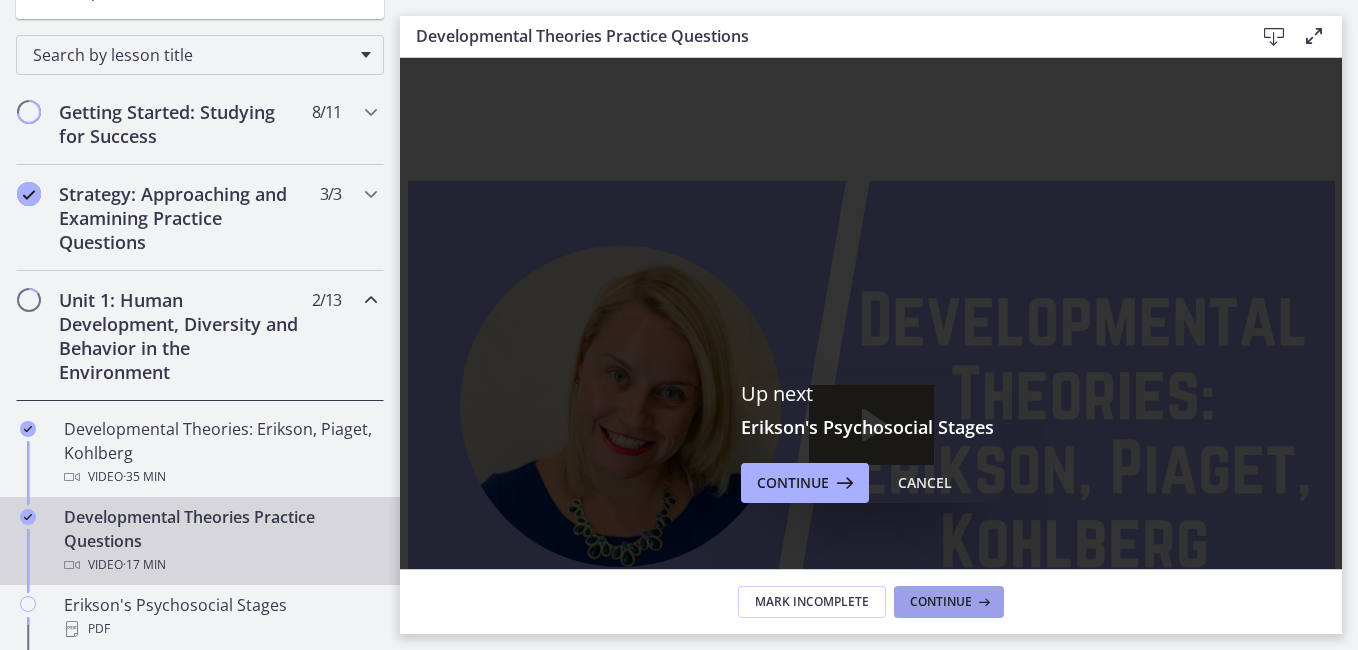 click on "Continue" at bounding box center (941, 602) 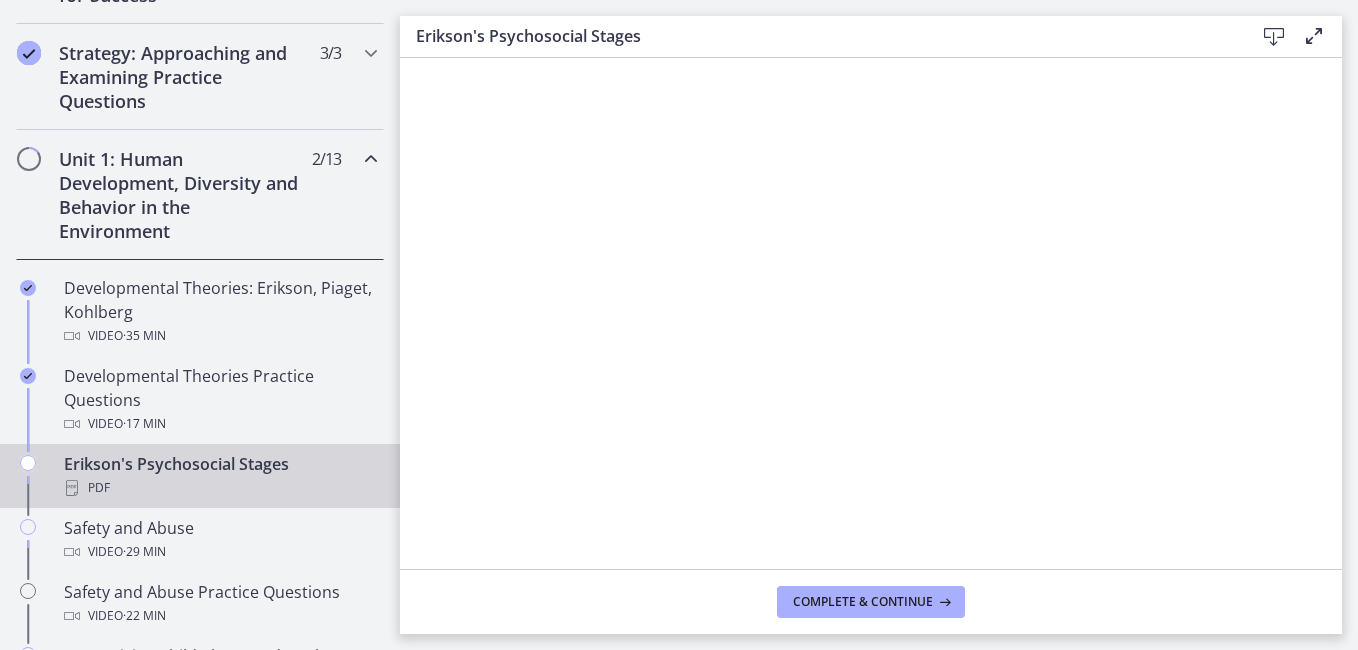 scroll, scrollTop: 435, scrollLeft: 0, axis: vertical 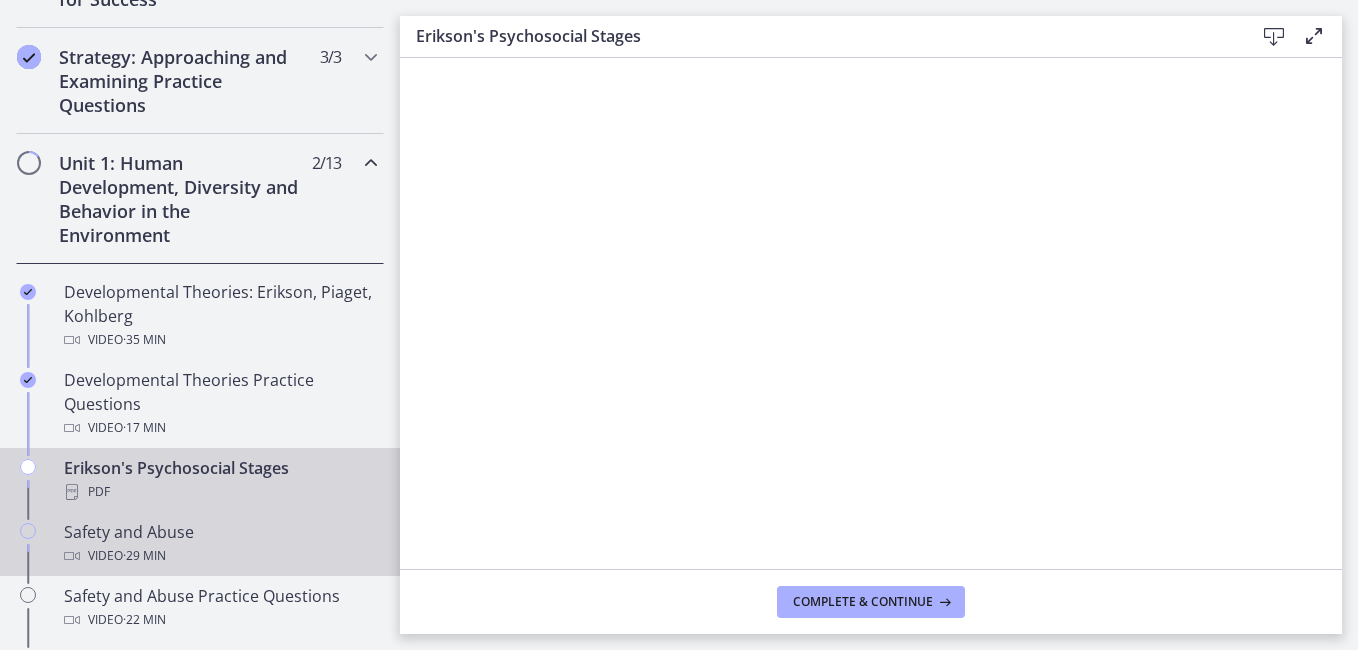 click on "Video
·  29 min" at bounding box center [220, 556] 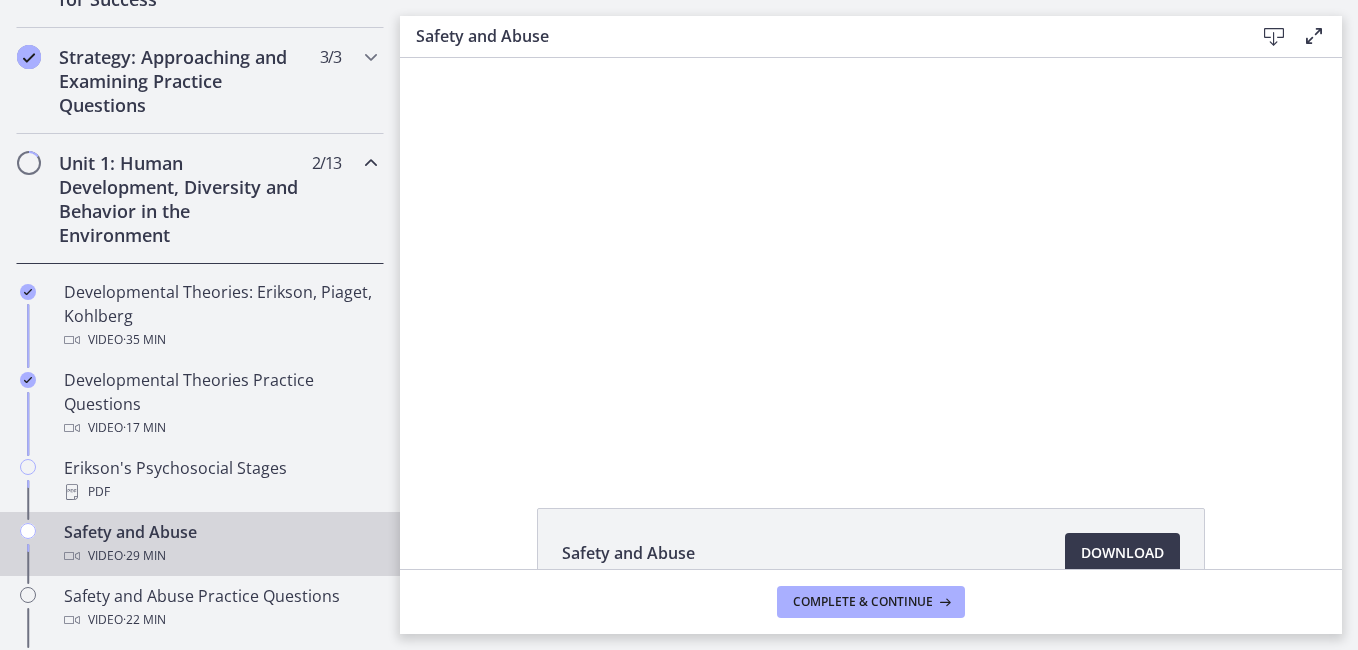scroll, scrollTop: 0, scrollLeft: 0, axis: both 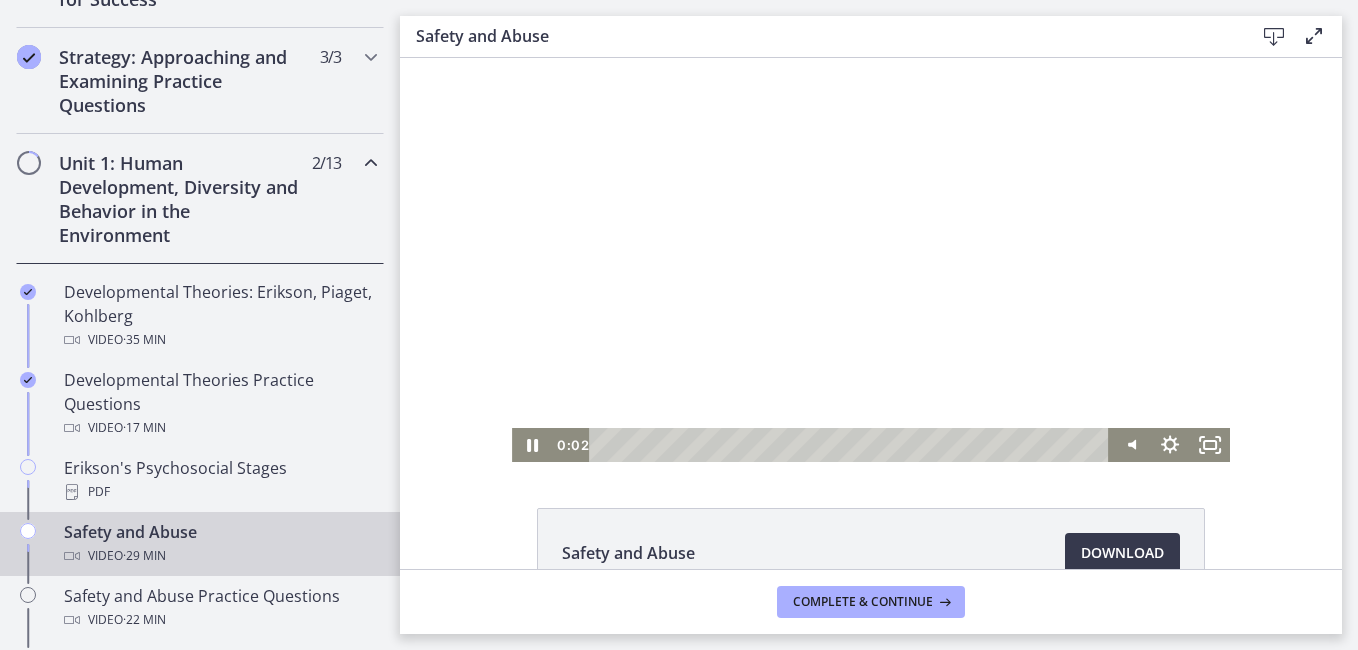 click at bounding box center [871, 260] 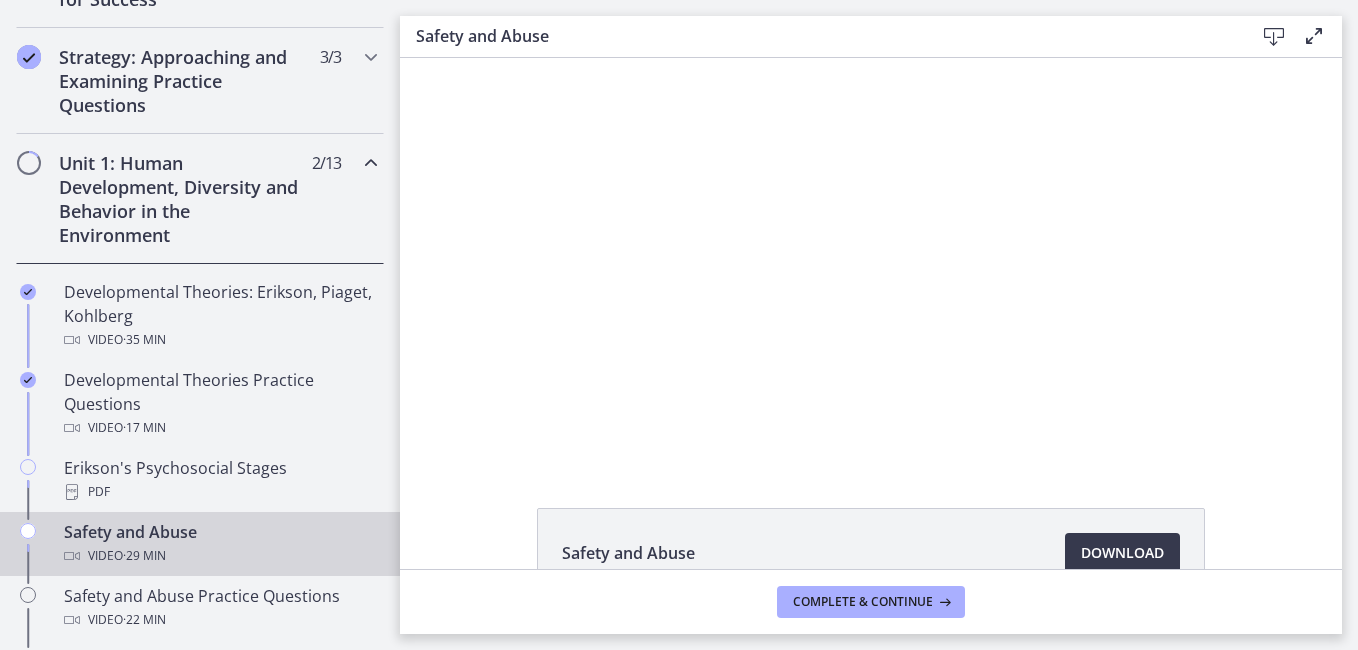 type 